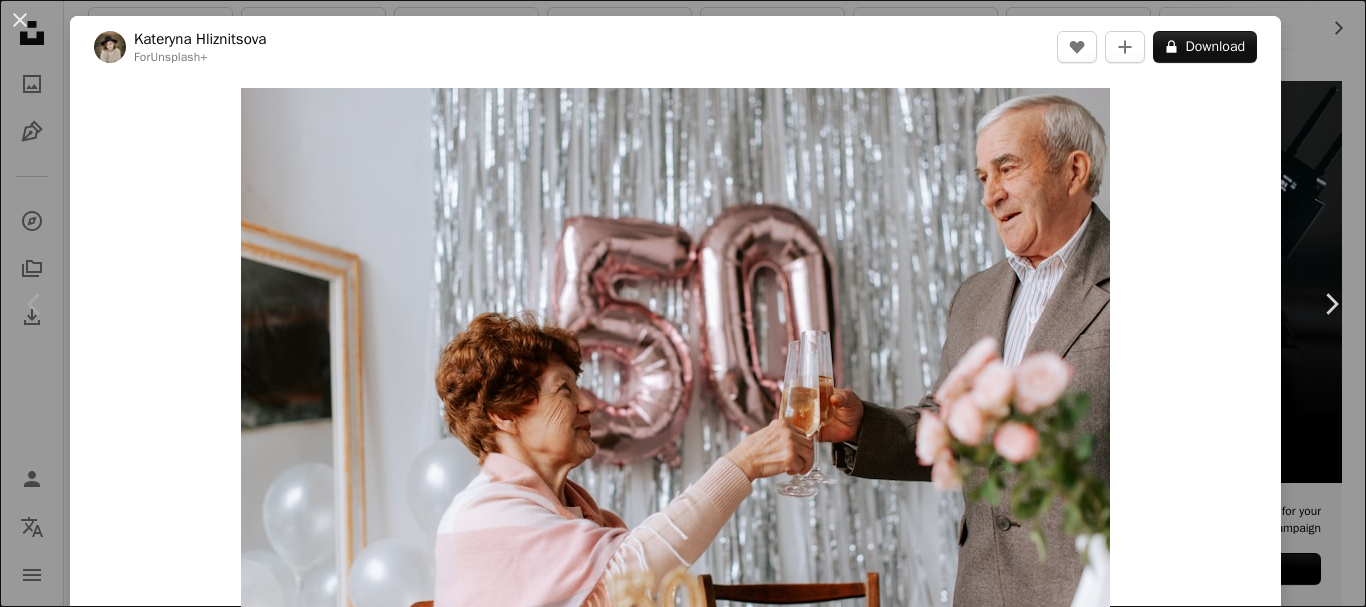 scroll, scrollTop: 418, scrollLeft: 0, axis: vertical 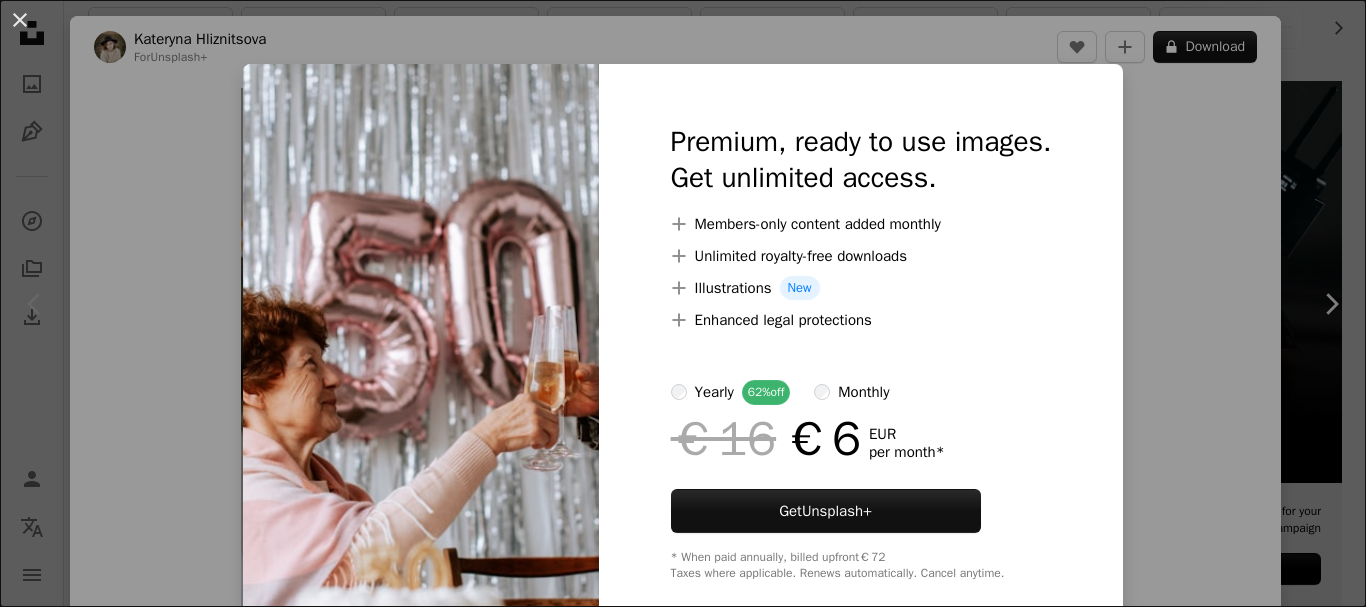 click on "An X shape Premium, ready to use images. Get unlimited access. A plus sign Members-only content added monthly A plus sign Unlimited royalty-free downloads A plus sign Illustrations  New A plus sign Enhanced legal protections yearly 62%  off monthly €16   €6 EUR per month * Get  Unsplash+ * When paid annually, billed upfront  €72 Taxes where applicable. Renews automatically. Cancel anytime." at bounding box center [683, 303] 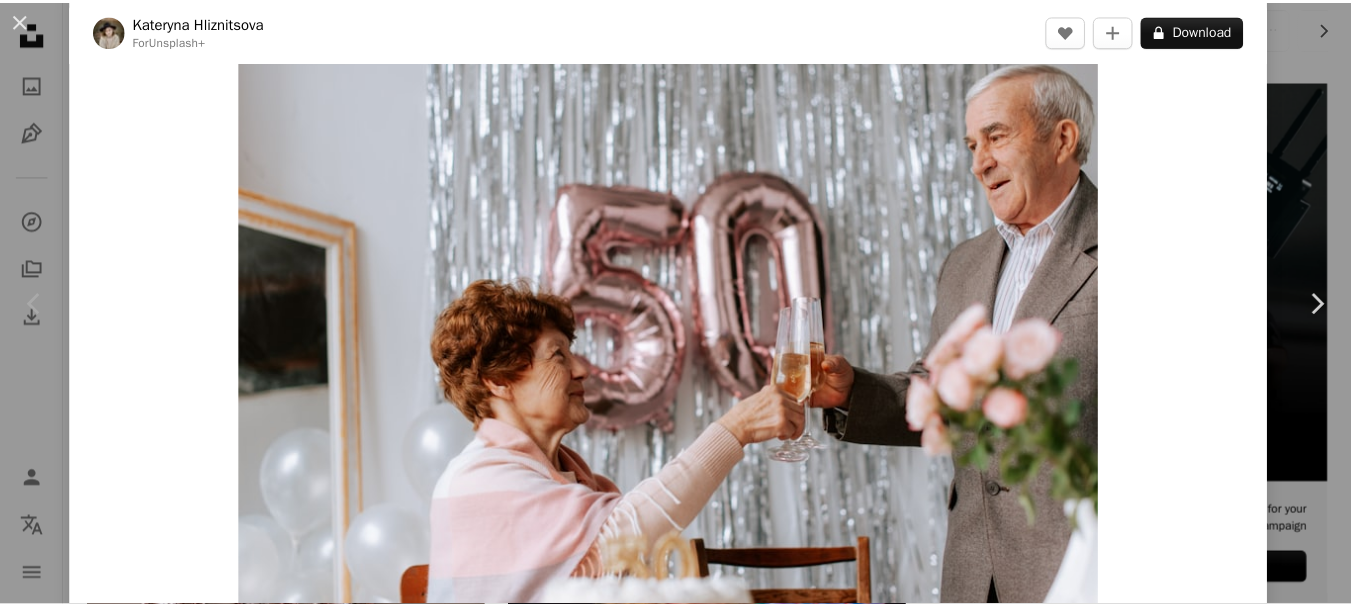 scroll, scrollTop: 0, scrollLeft: 0, axis: both 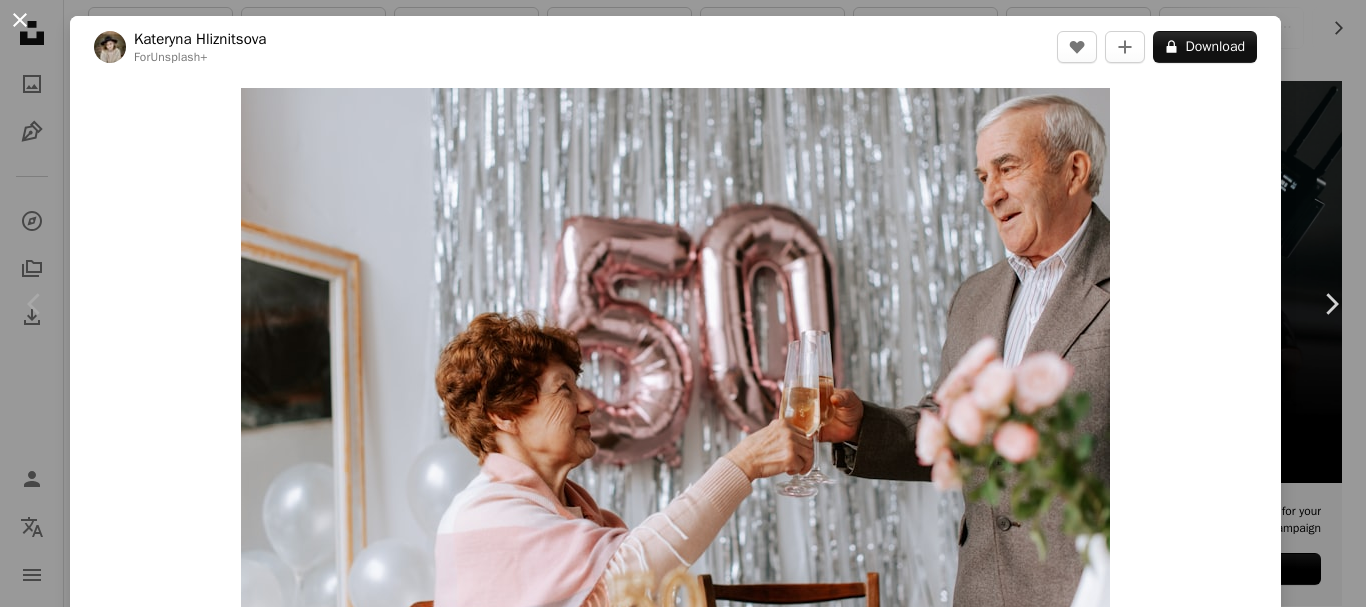 click on "An X shape" at bounding box center (20, 20) 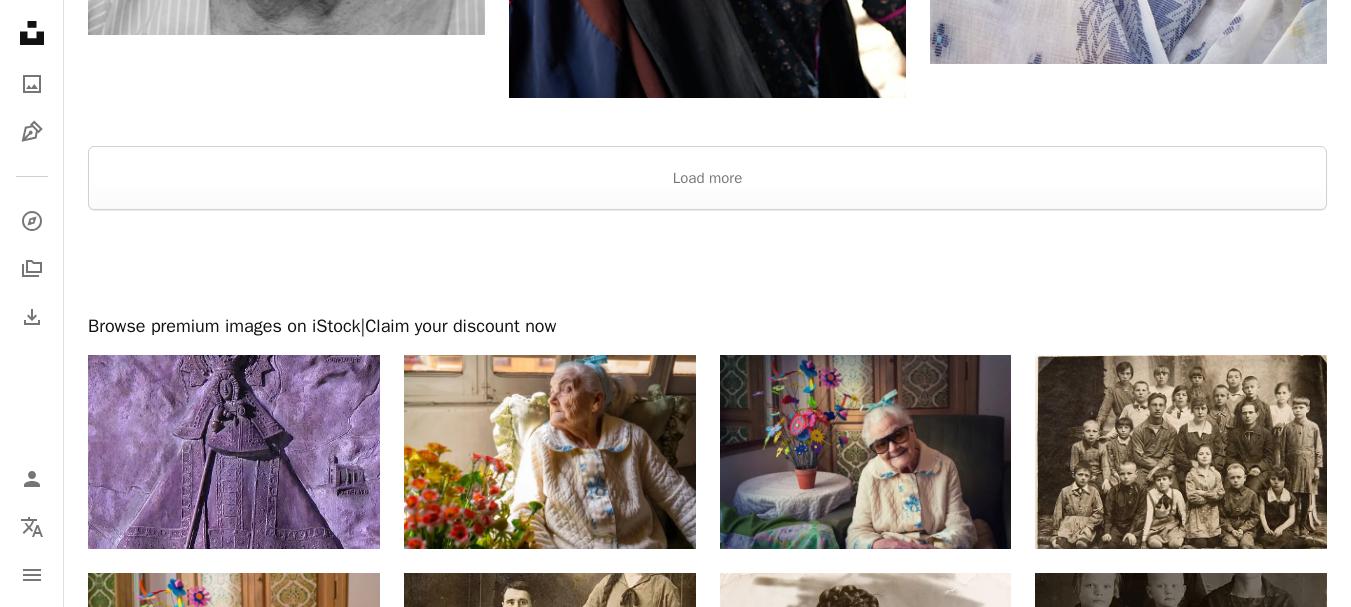 scroll, scrollTop: 4118, scrollLeft: 0, axis: vertical 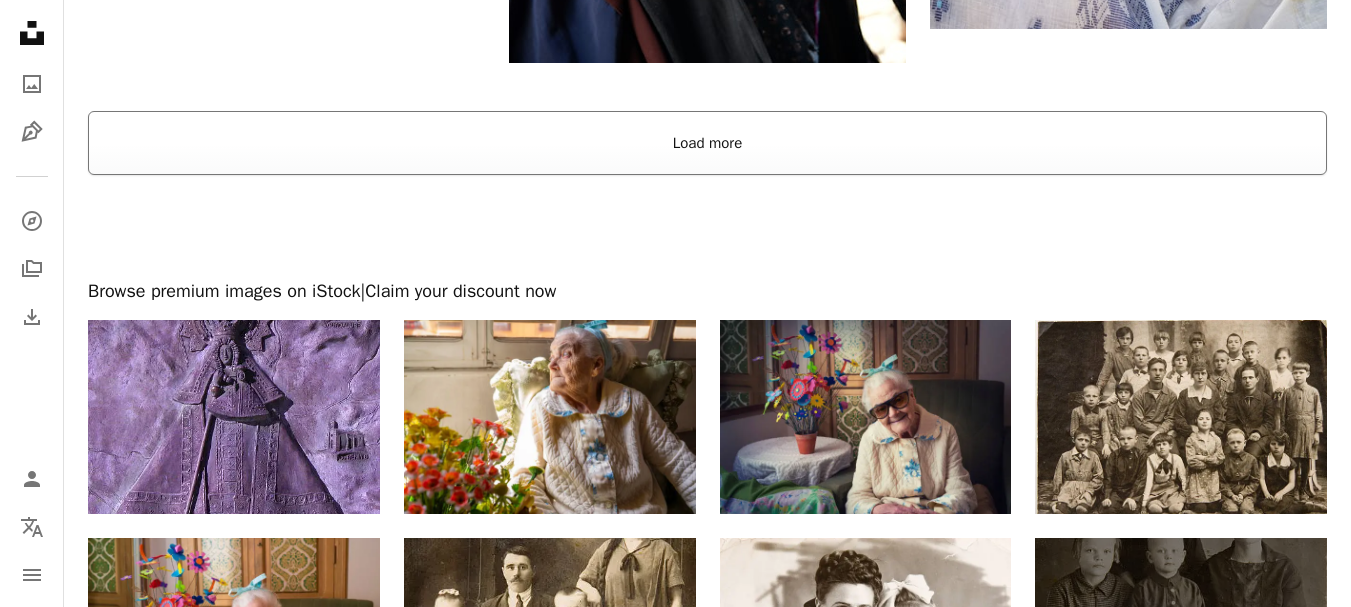 click on "Load more" at bounding box center (707, 143) 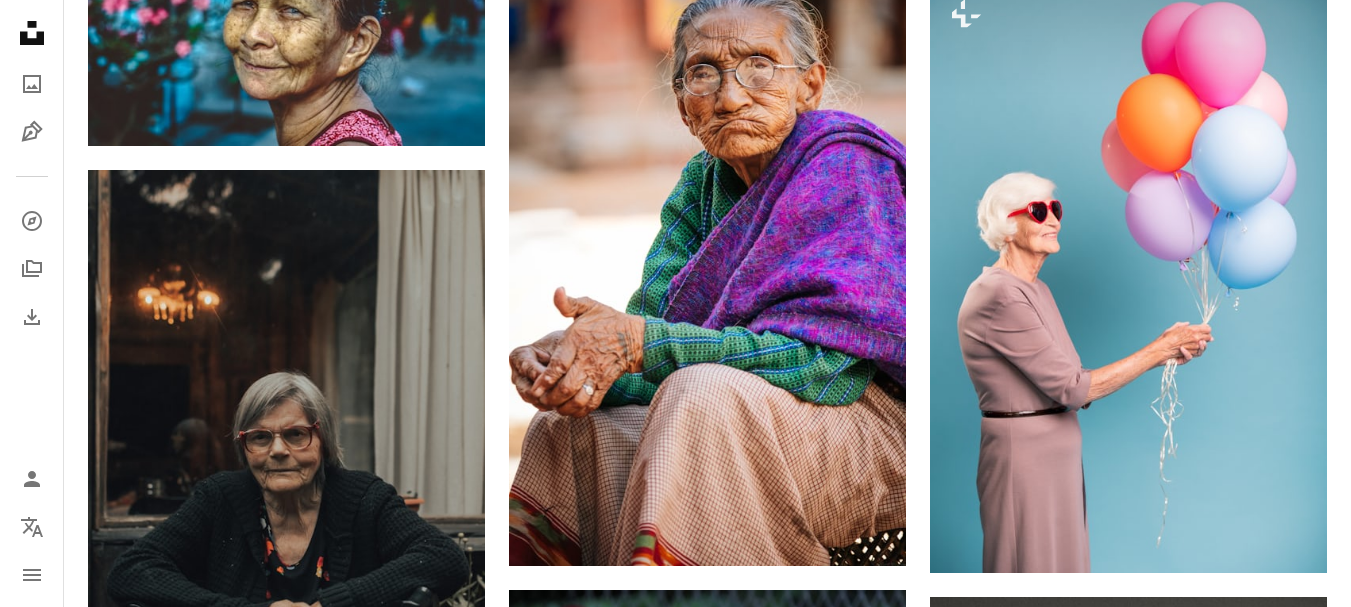 scroll, scrollTop: 9981, scrollLeft: 0, axis: vertical 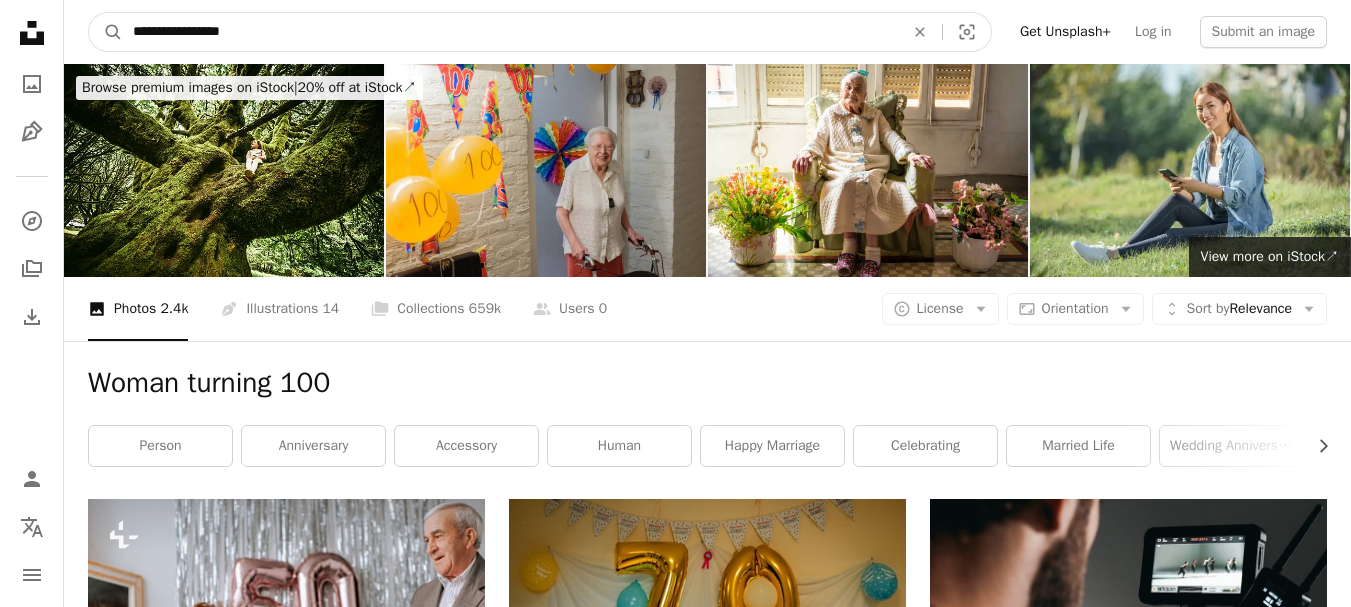 drag, startPoint x: 280, startPoint y: 33, endPoint x: 65, endPoint y: 15, distance: 215.75217 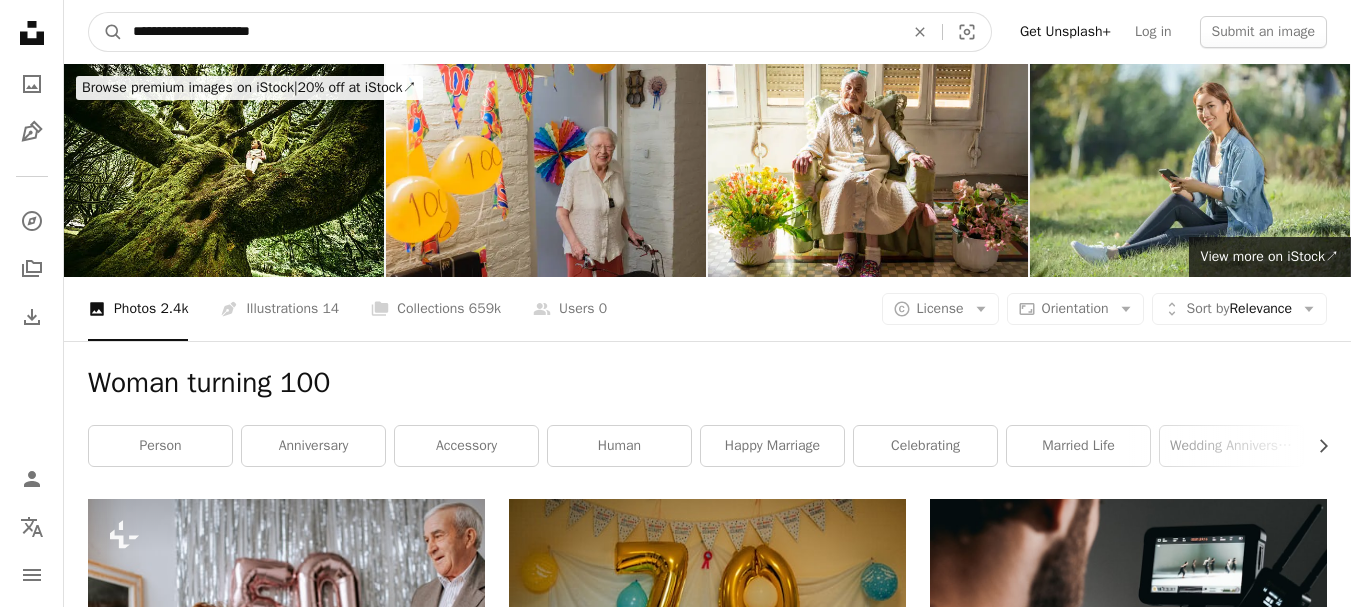 type on "**********" 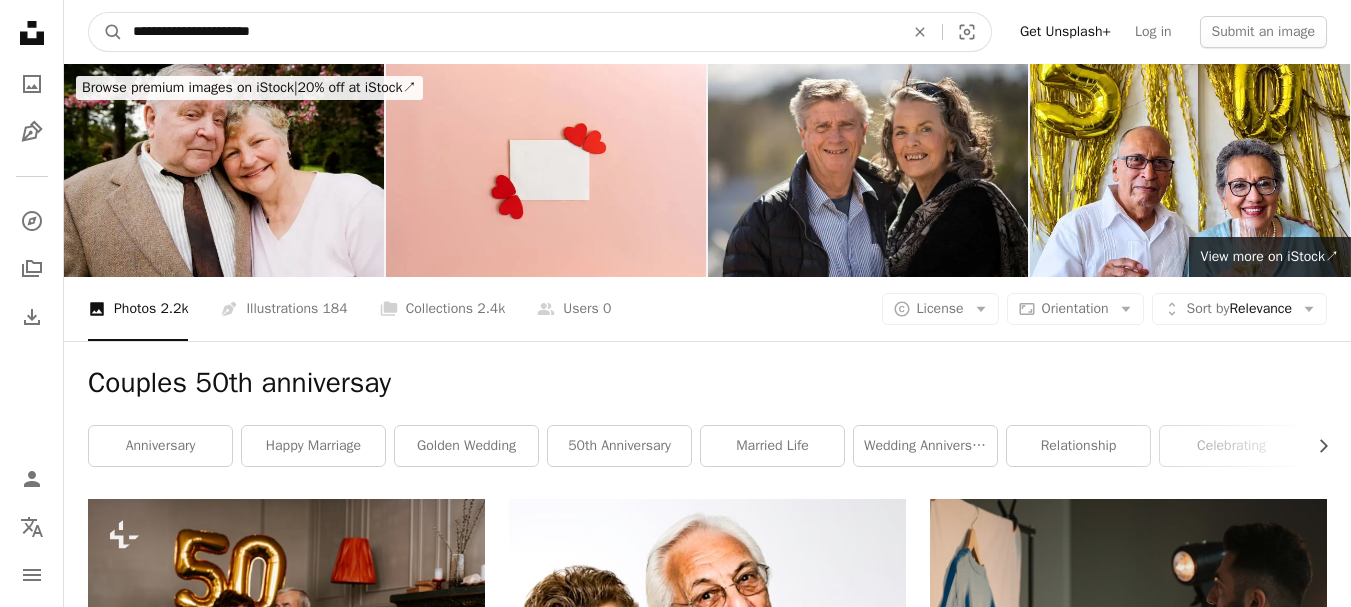 click on "**********" at bounding box center (510, 32) 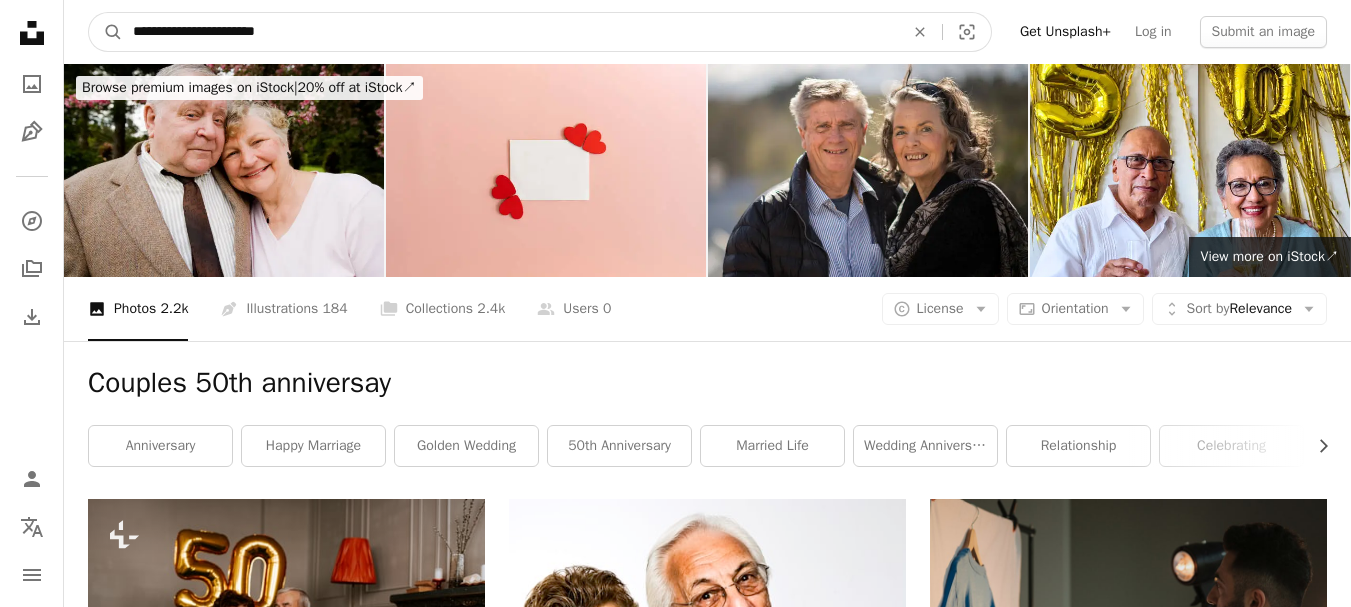 type on "**********" 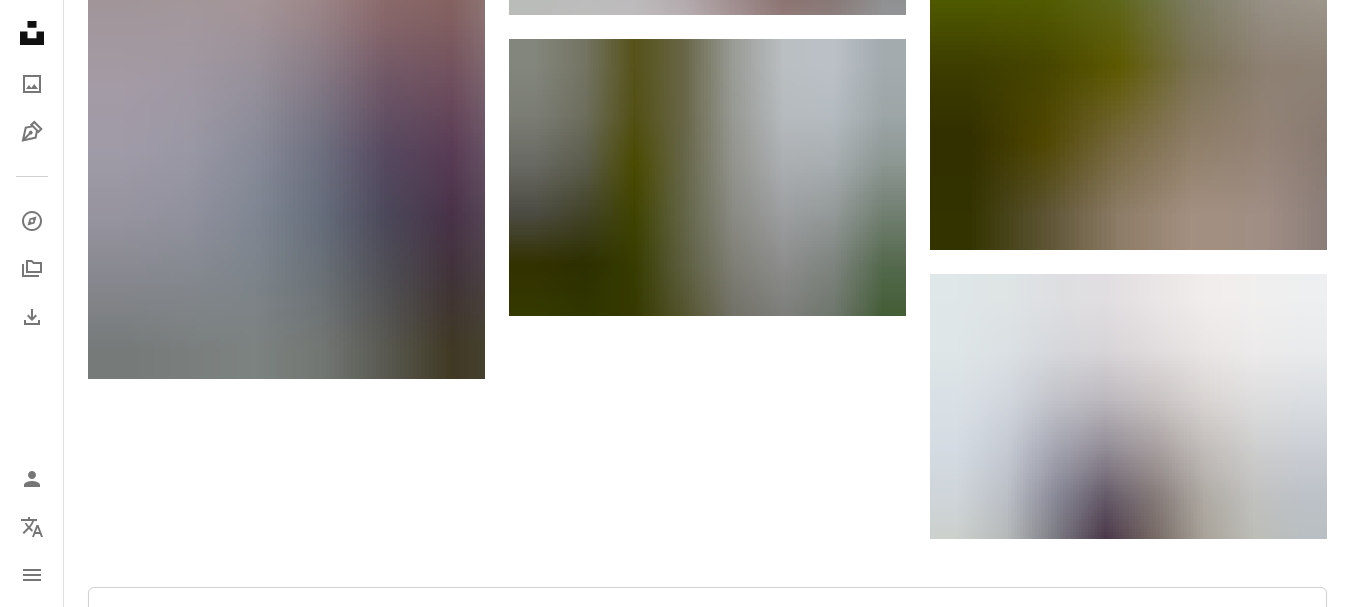 scroll, scrollTop: 3129, scrollLeft: 0, axis: vertical 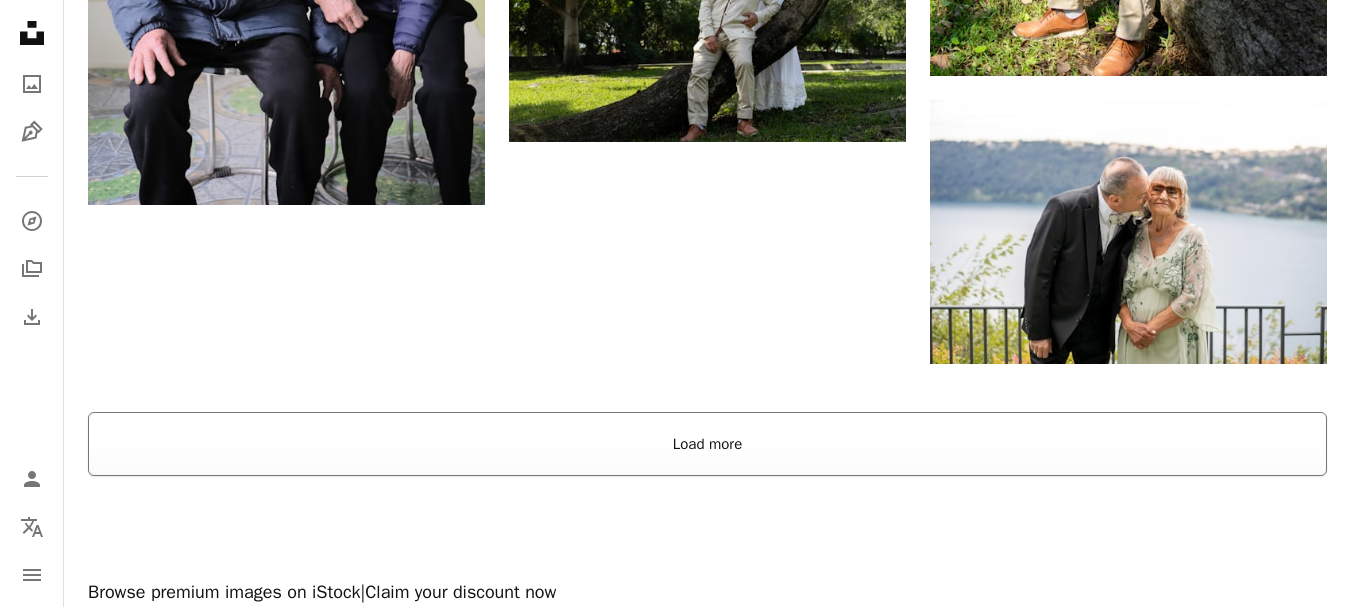 click on "Load more" at bounding box center [707, 444] 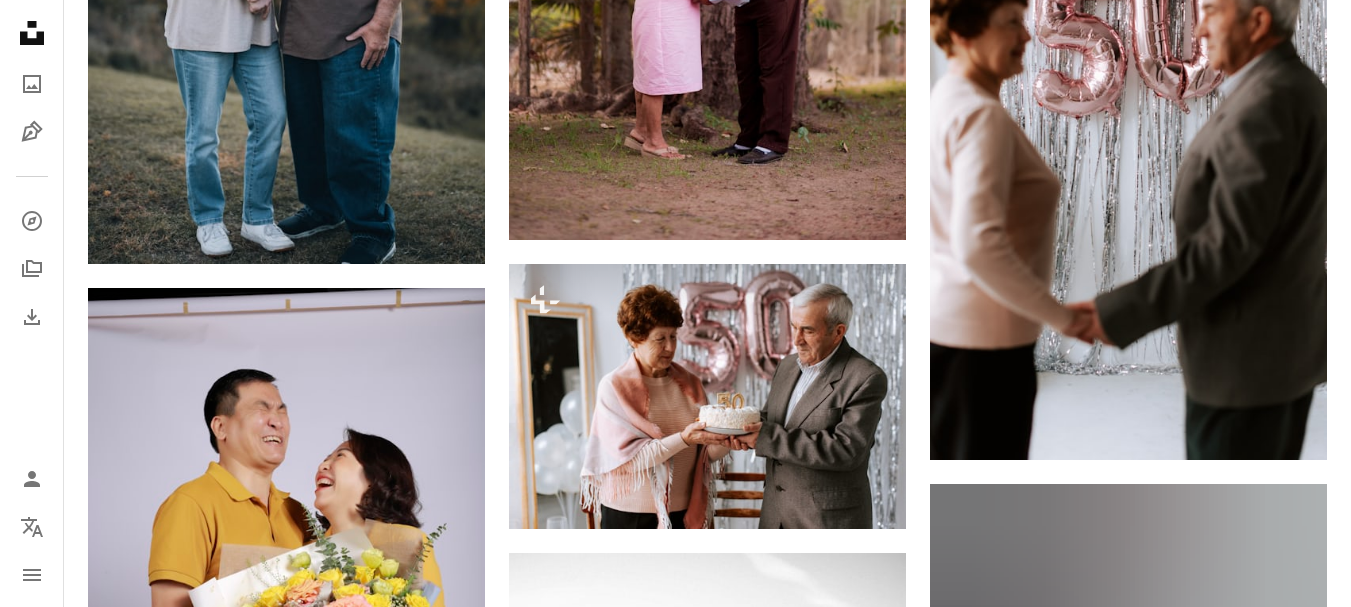 scroll, scrollTop: 3853, scrollLeft: 0, axis: vertical 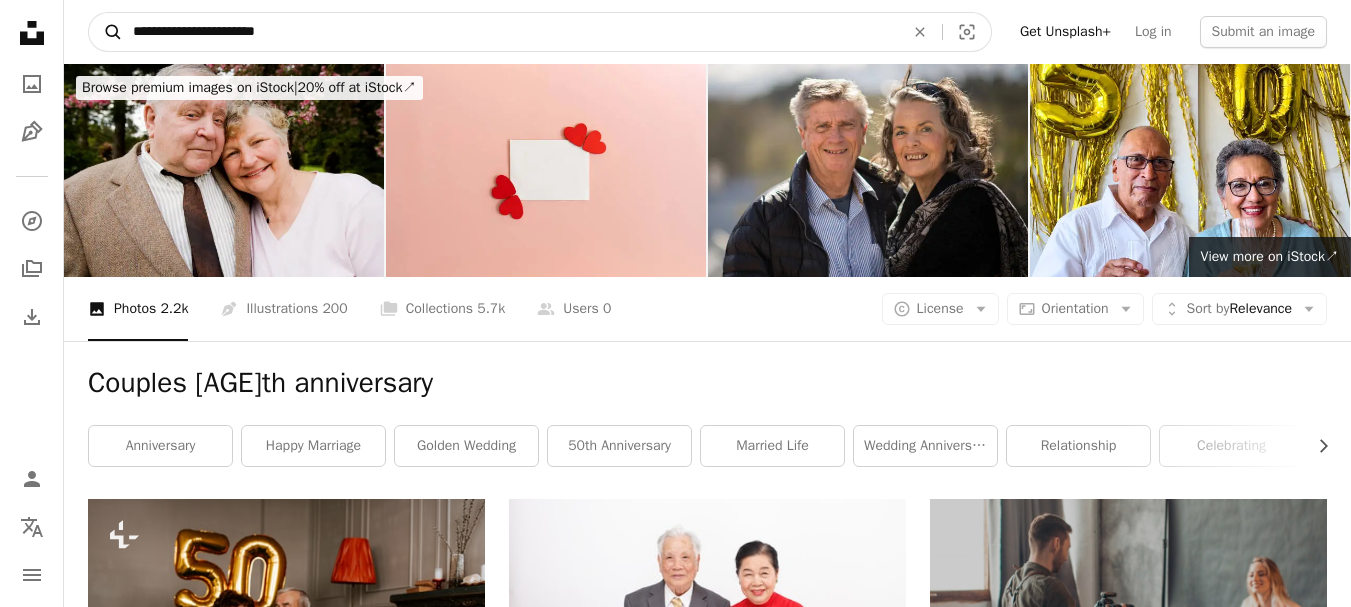 drag, startPoint x: 233, startPoint y: 29, endPoint x: 110, endPoint y: 28, distance: 123.00407 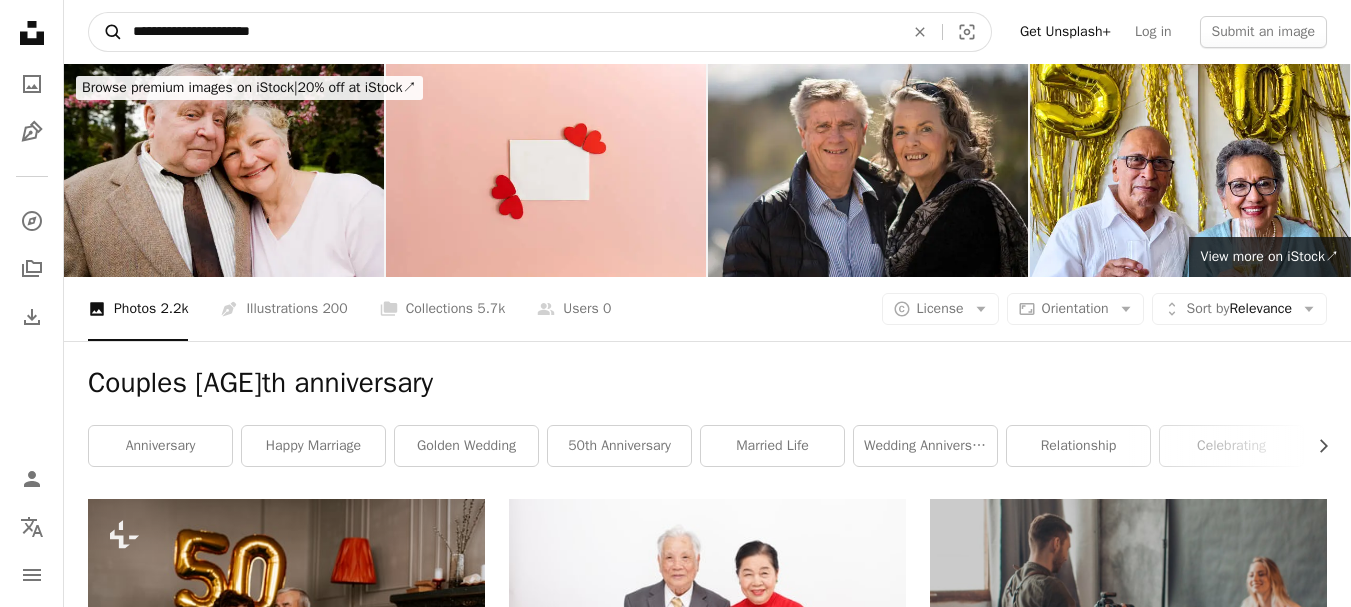 type on "**********" 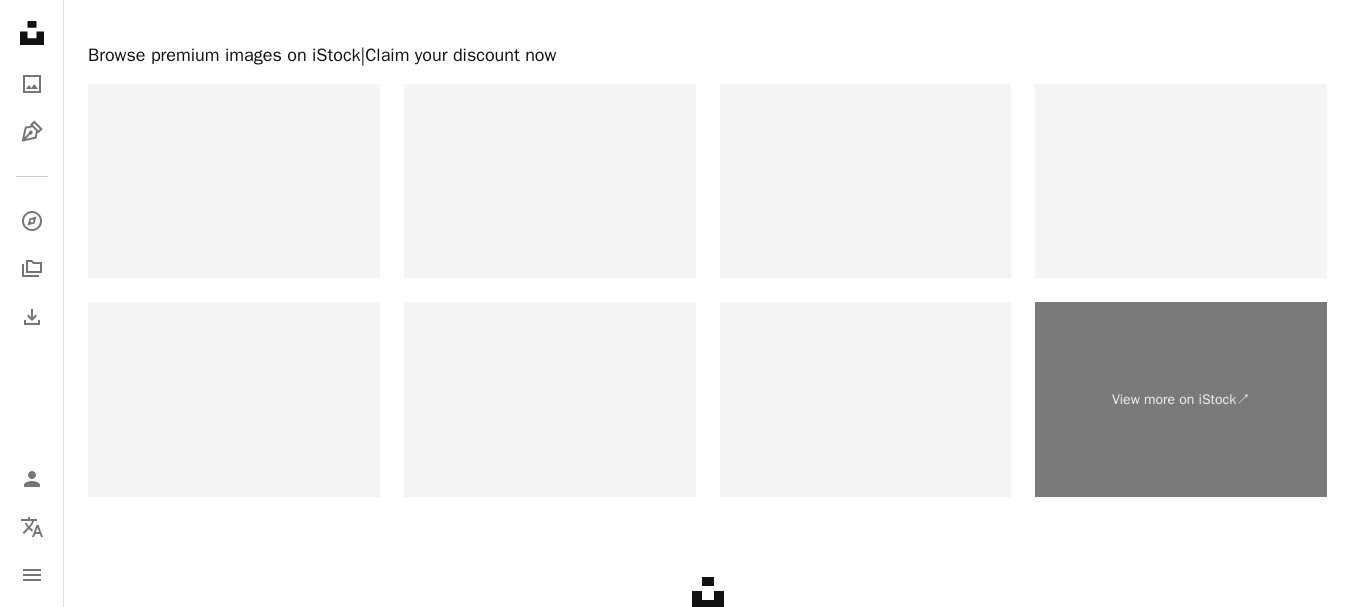 scroll, scrollTop: 0, scrollLeft: 0, axis: both 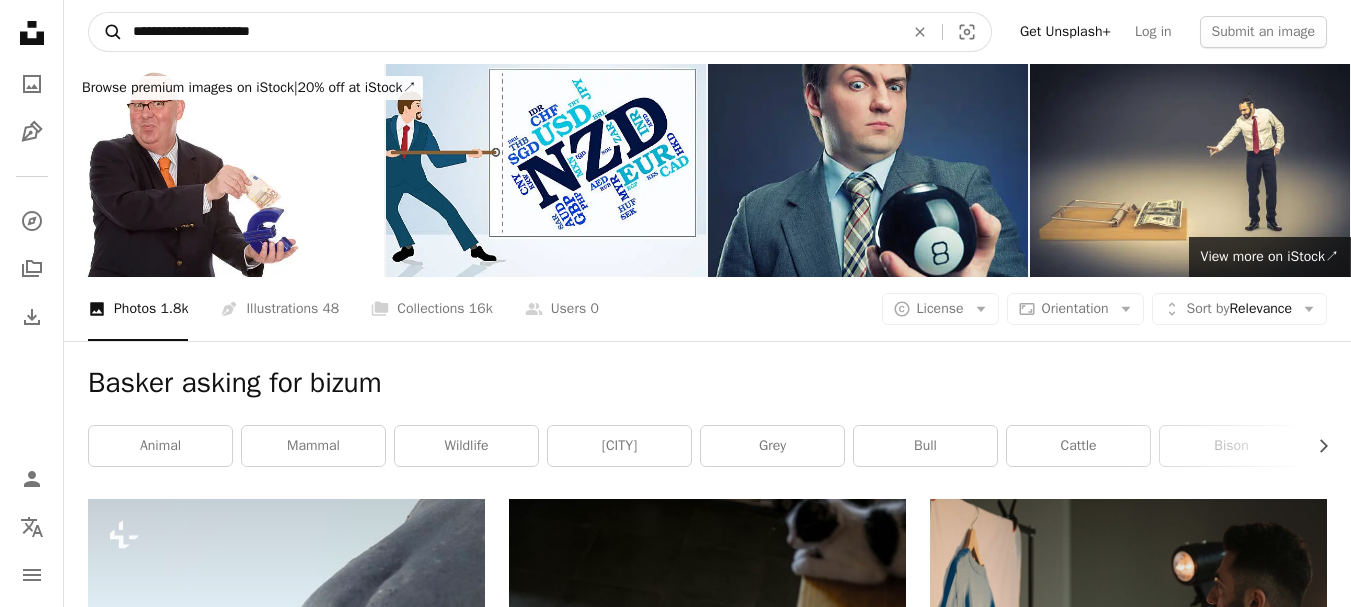 drag, startPoint x: 159, startPoint y: 32, endPoint x: 100, endPoint y: 24, distance: 59.5399 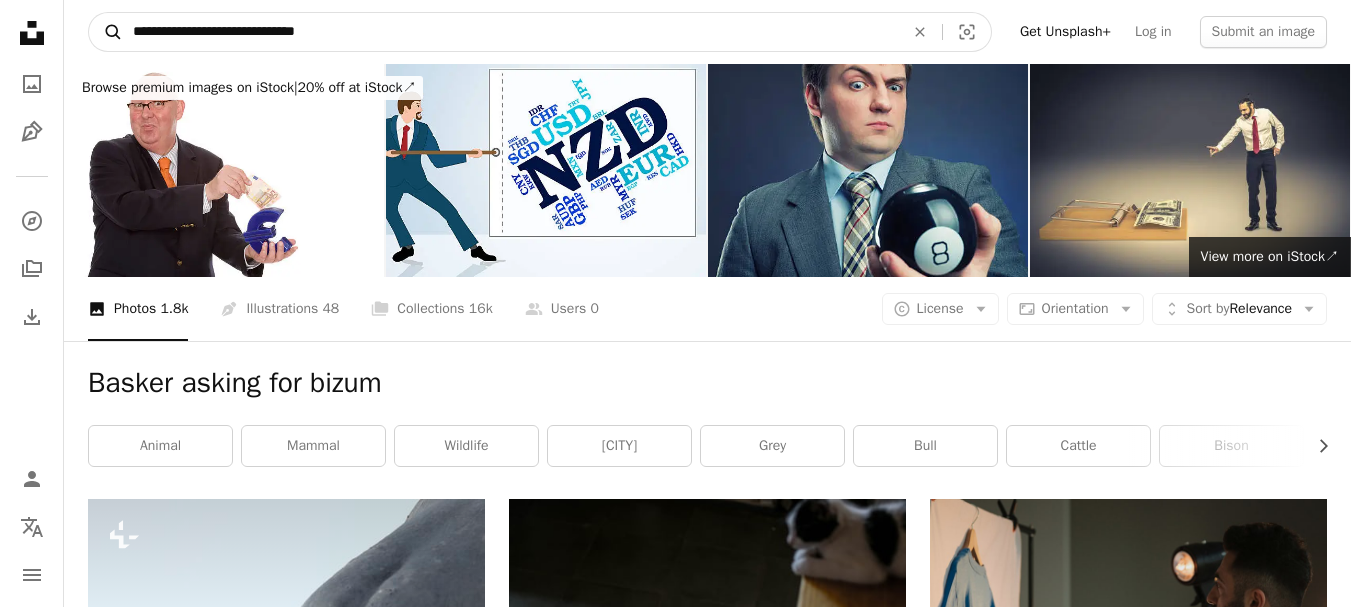 type on "**********" 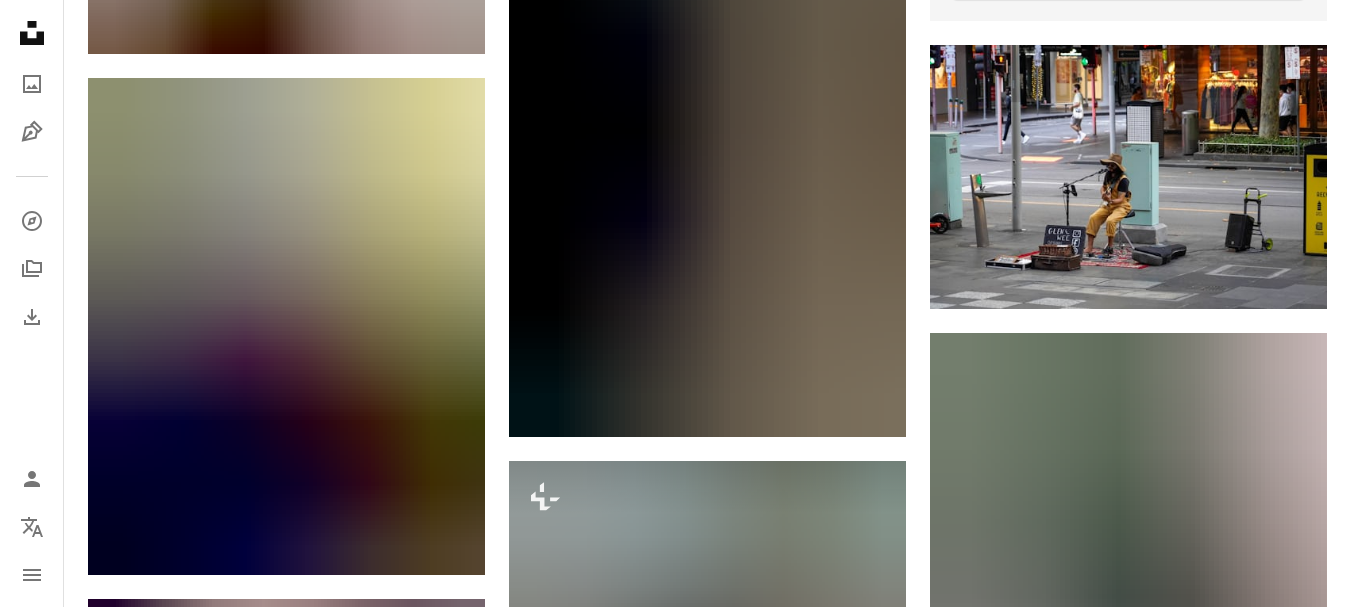 scroll, scrollTop: 1022, scrollLeft: 0, axis: vertical 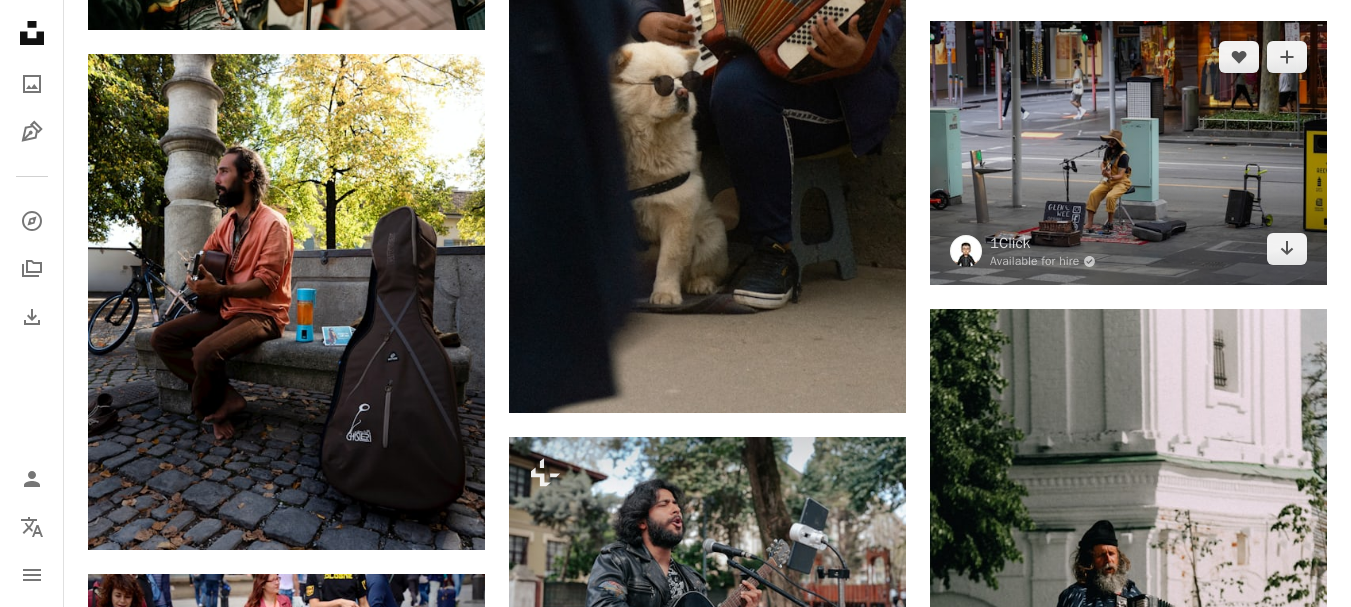 click at bounding box center (1128, 153) 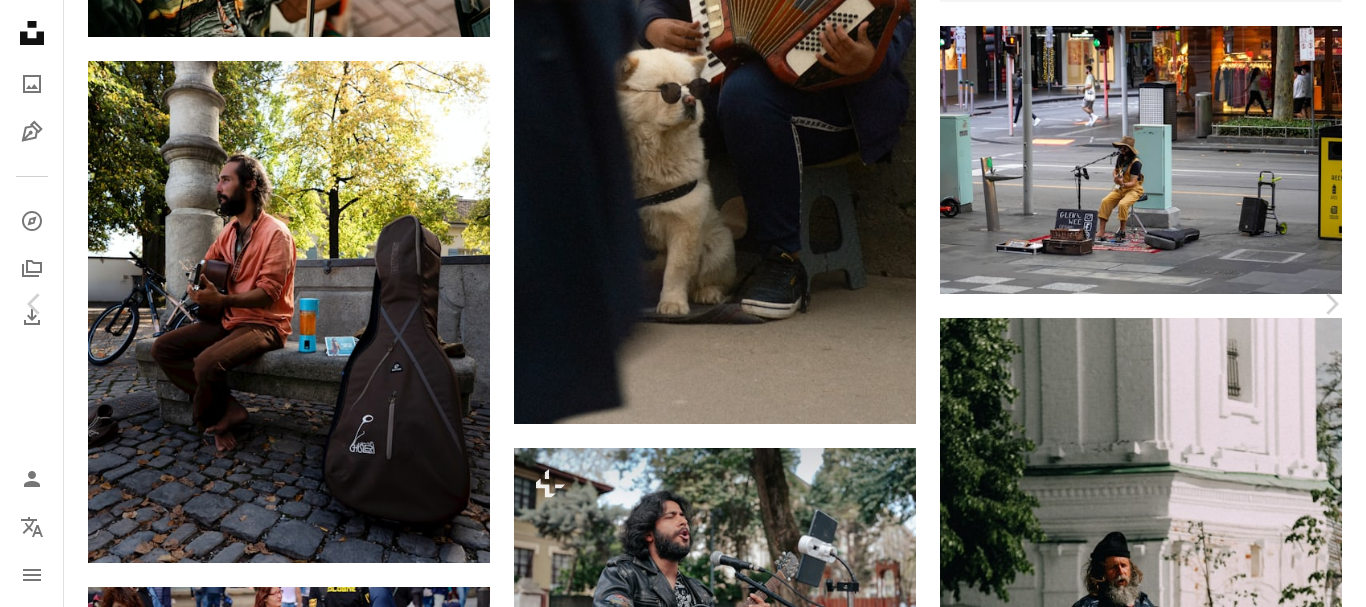 click on "[FIRST] [LAST]" at bounding box center (683, 3997) 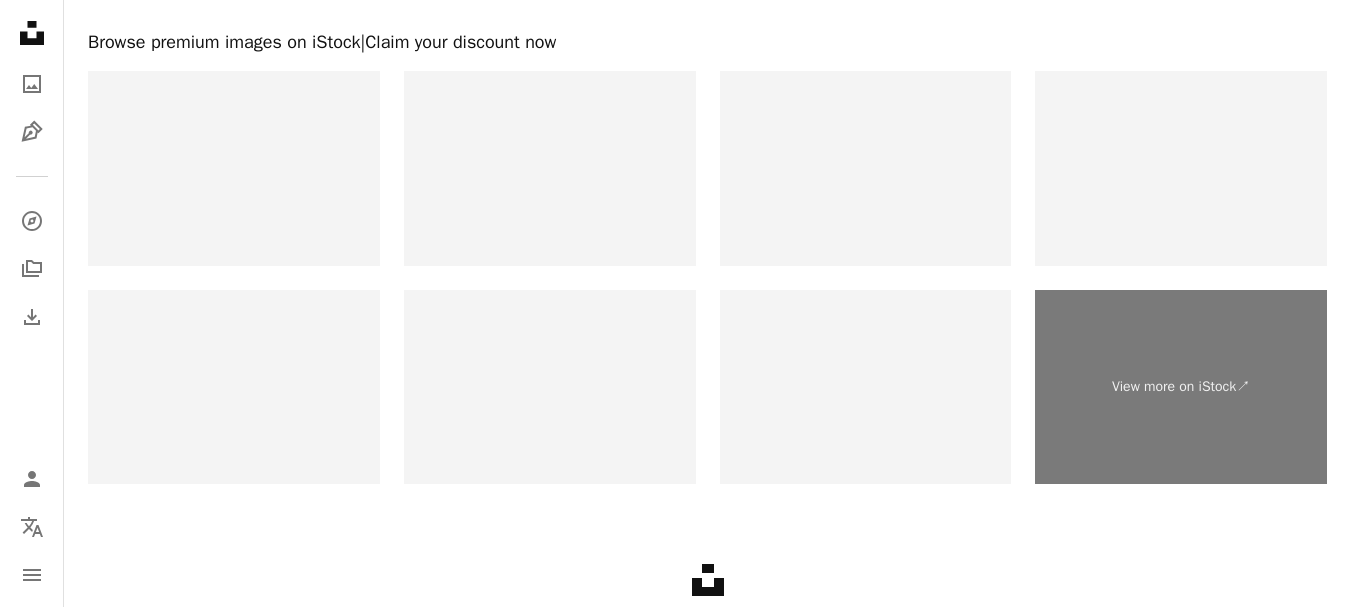 scroll, scrollTop: 3966, scrollLeft: 0, axis: vertical 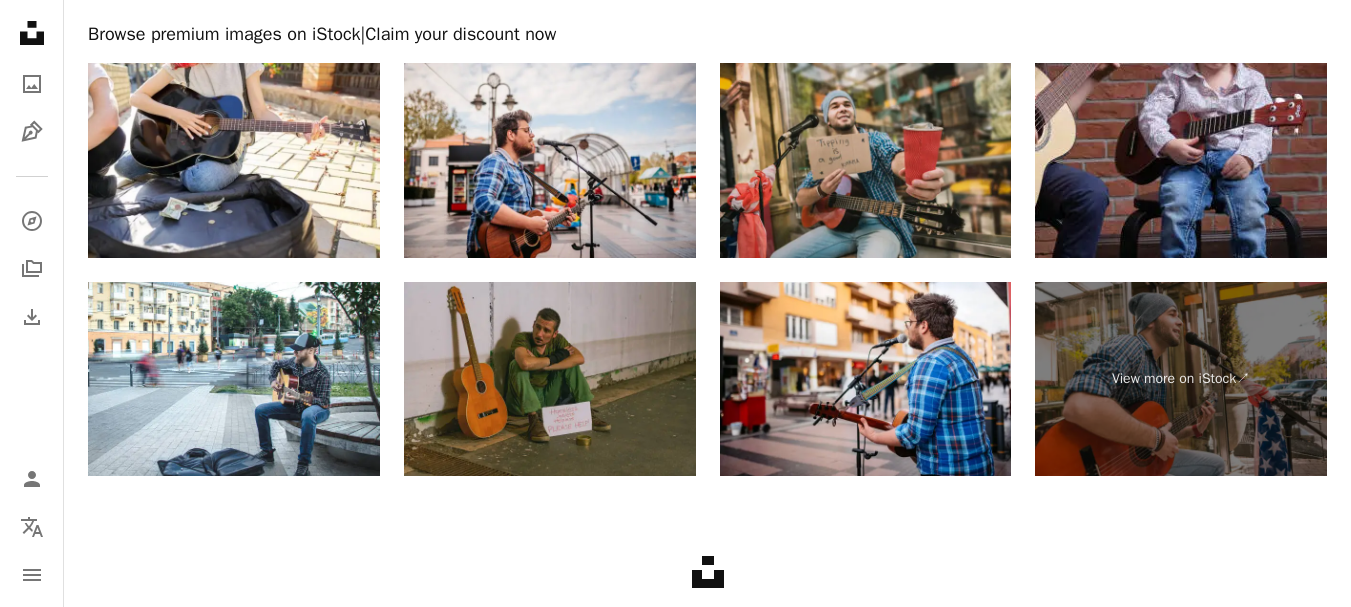 click at bounding box center [866, 160] 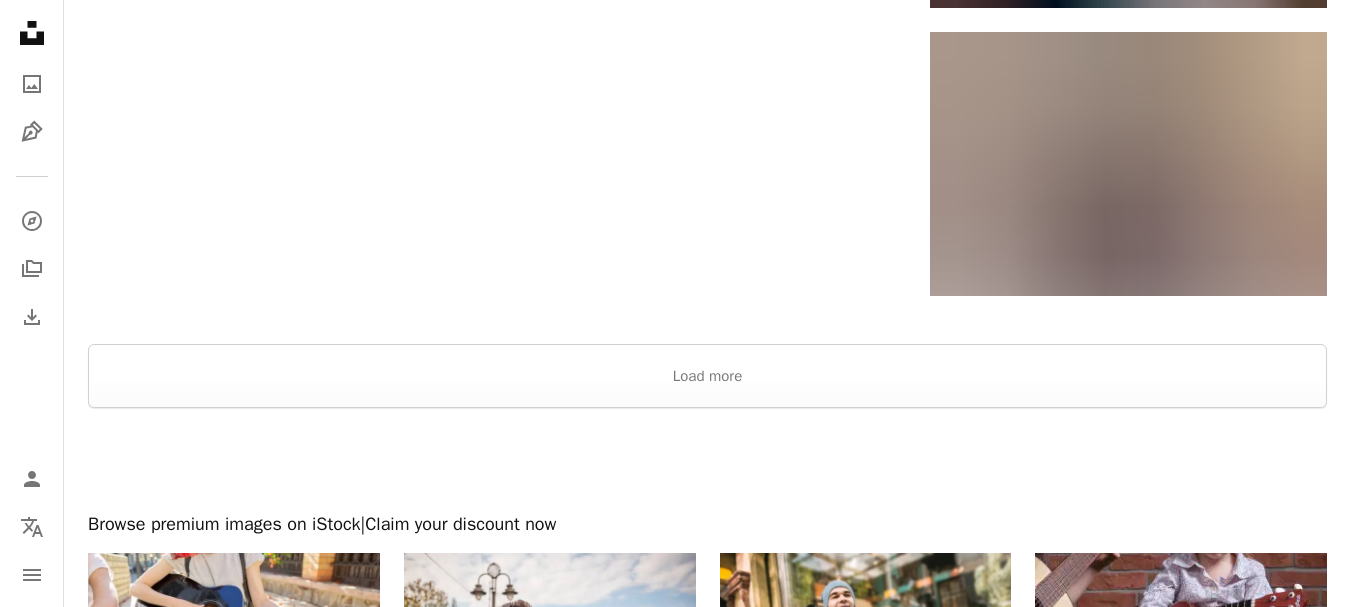 scroll, scrollTop: 3418, scrollLeft: 0, axis: vertical 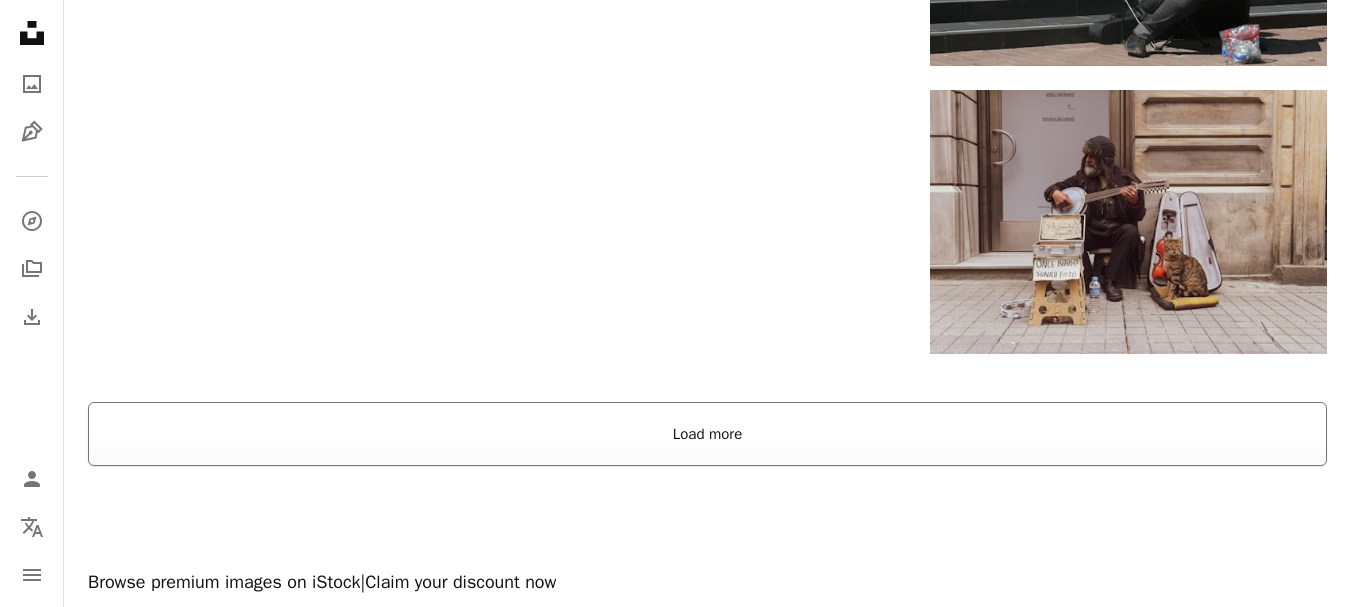 click on "Load more" at bounding box center (707, 434) 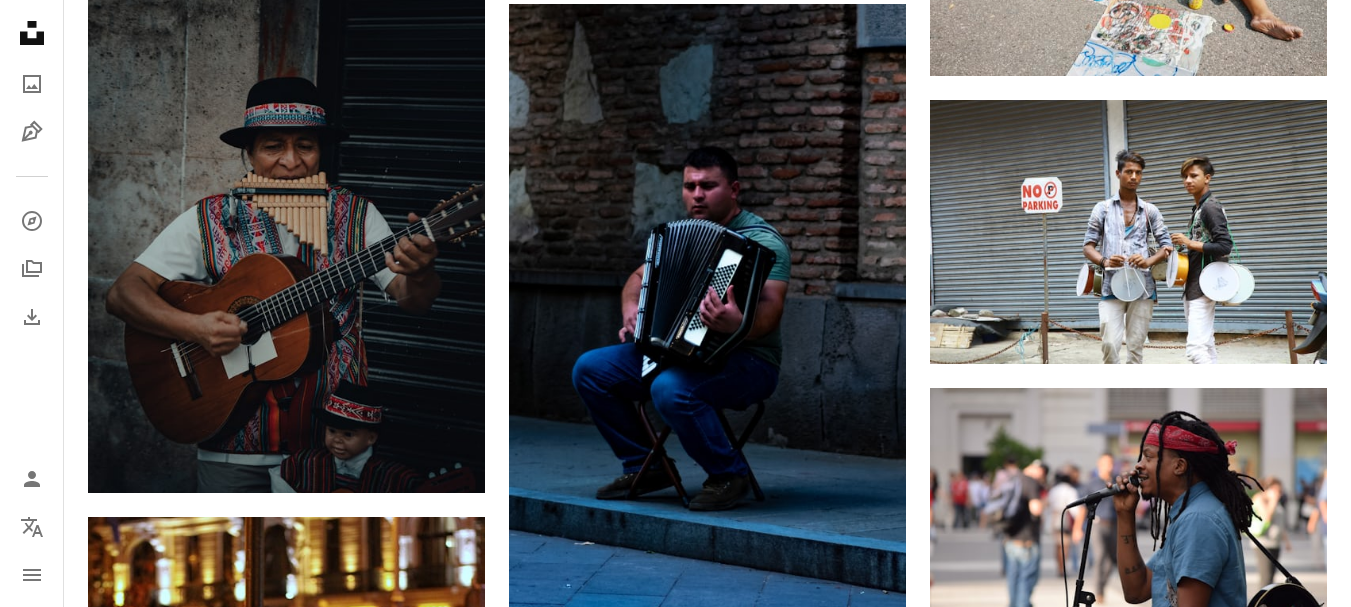 scroll, scrollTop: 0, scrollLeft: 0, axis: both 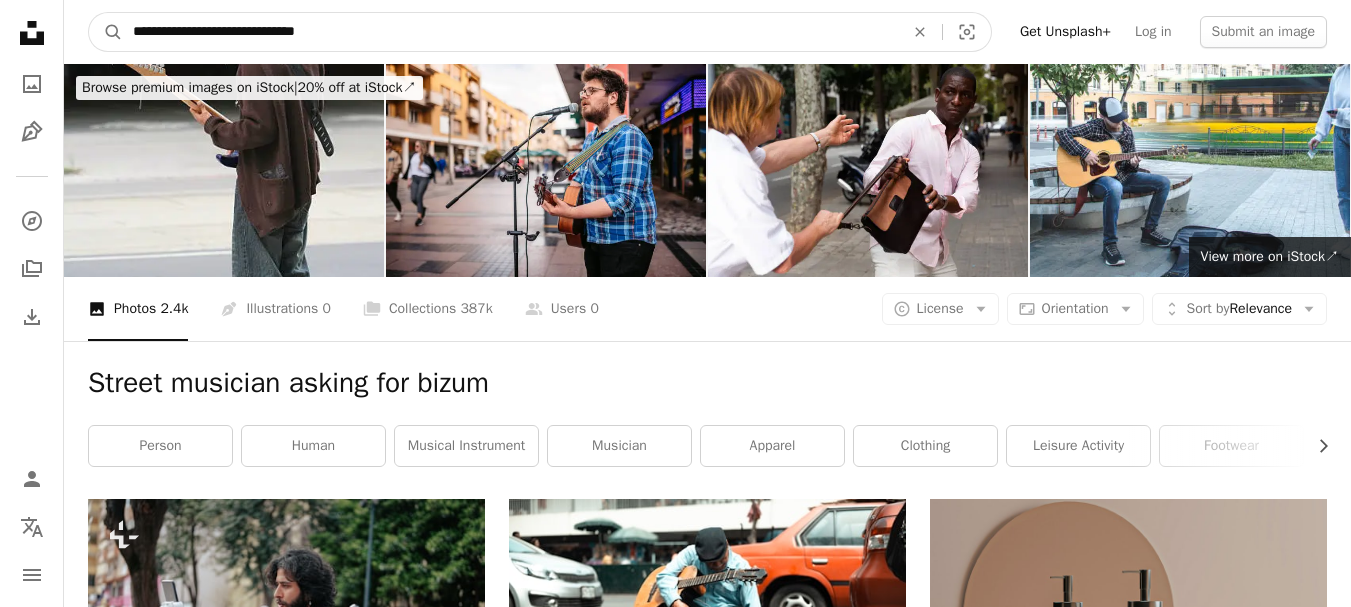 drag, startPoint x: 346, startPoint y: 30, endPoint x: 296, endPoint y: 24, distance: 50.358715 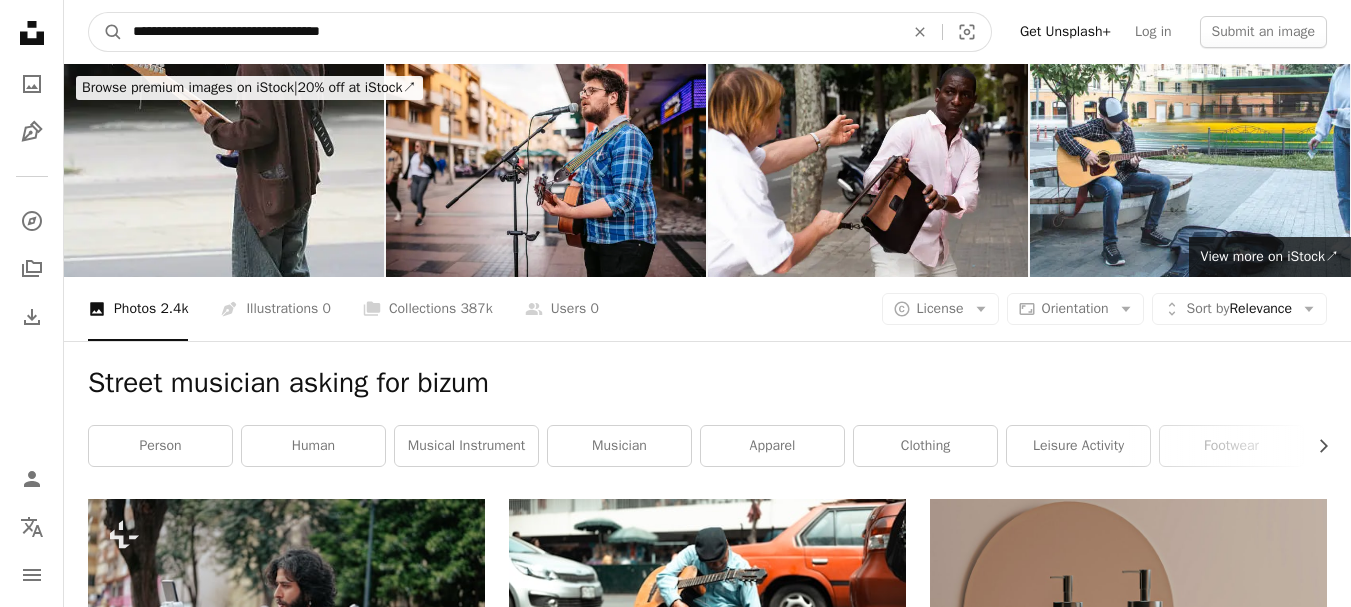 type on "**********" 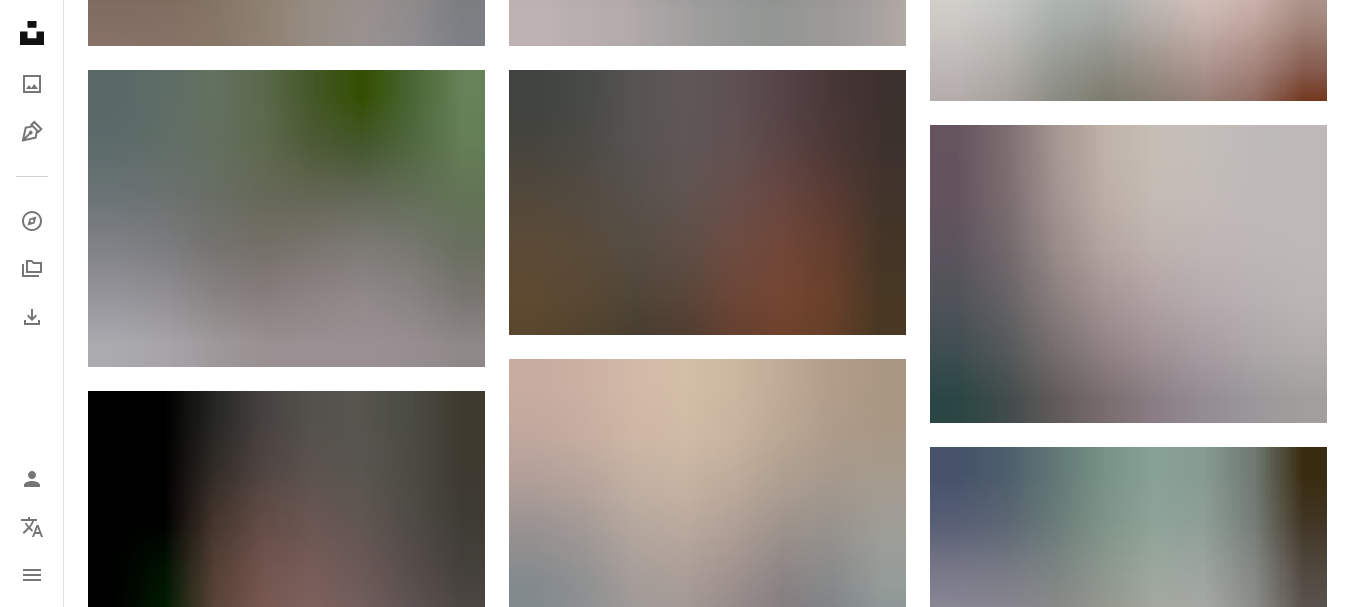 scroll, scrollTop: 2262, scrollLeft: 0, axis: vertical 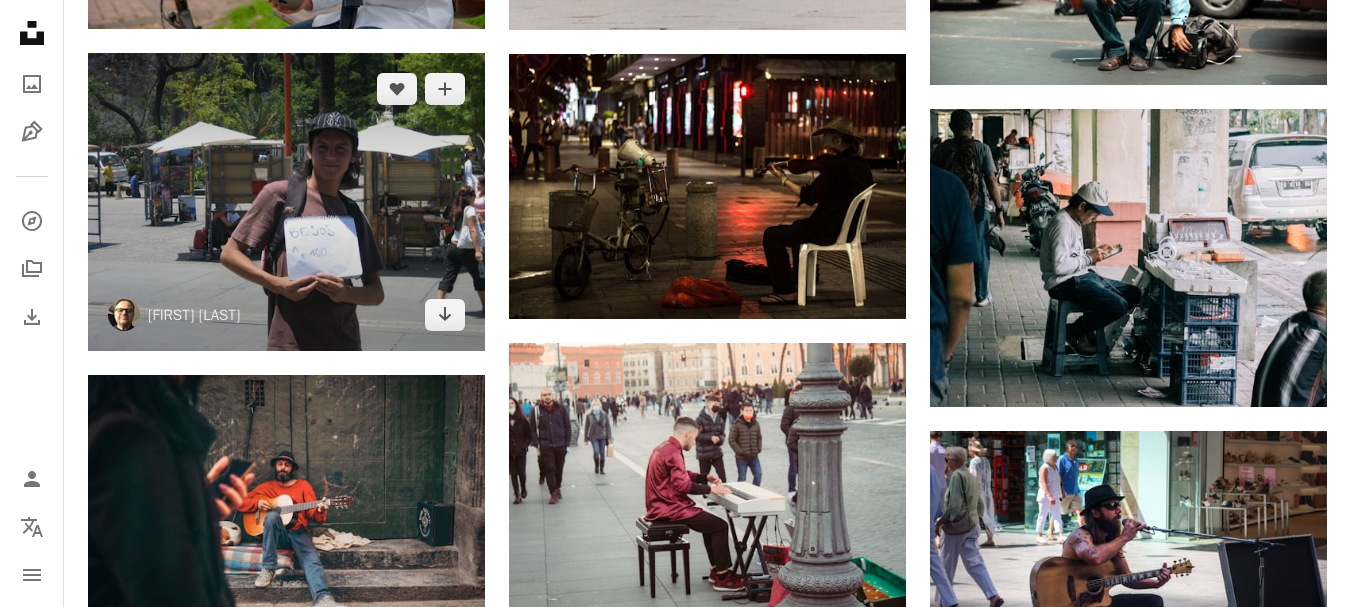 click at bounding box center (286, 202) 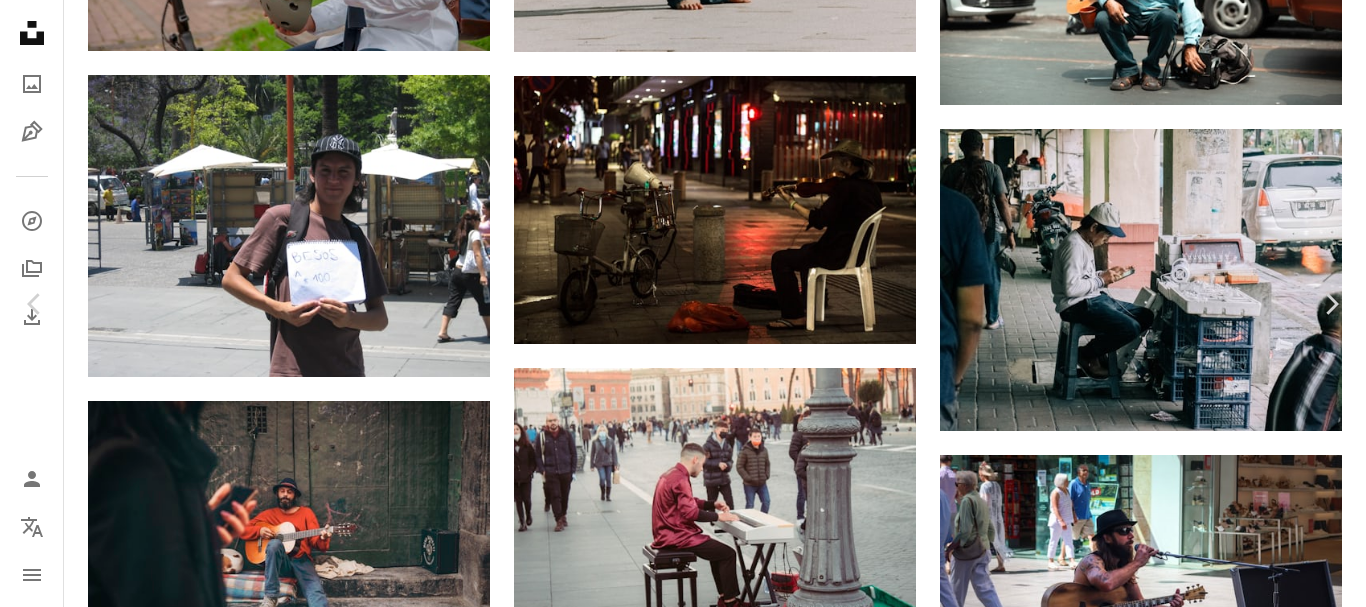 click on "An X shape" at bounding box center [20, 20] 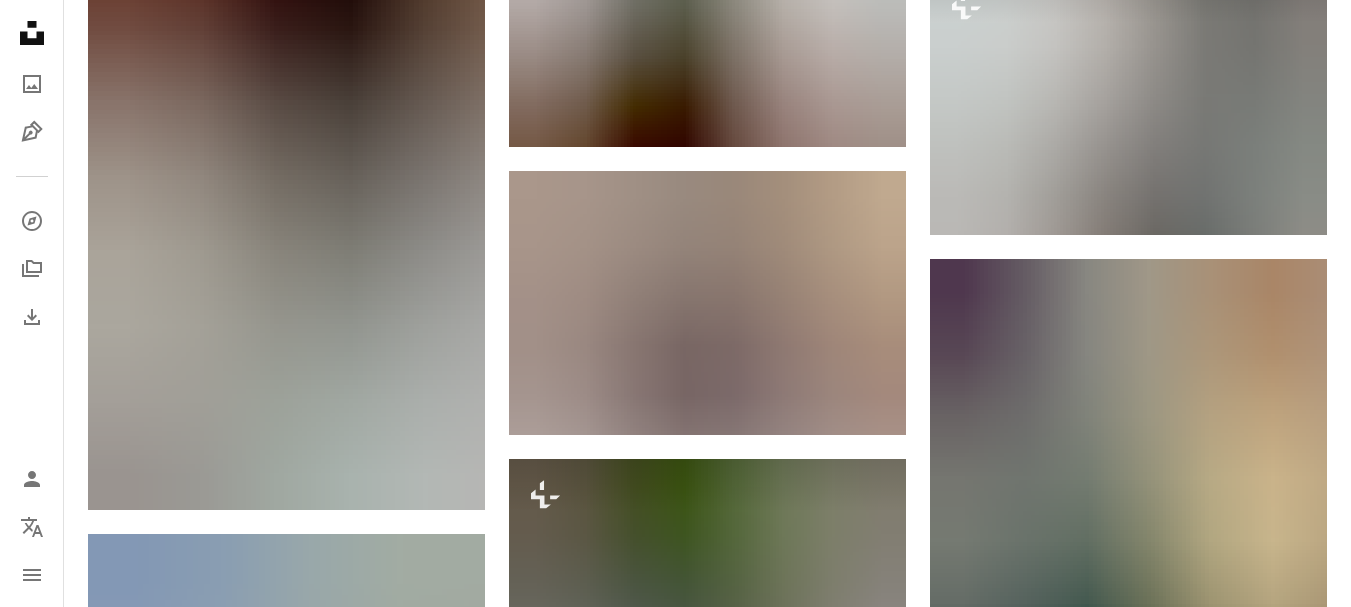 scroll, scrollTop: 3036, scrollLeft: 0, axis: vertical 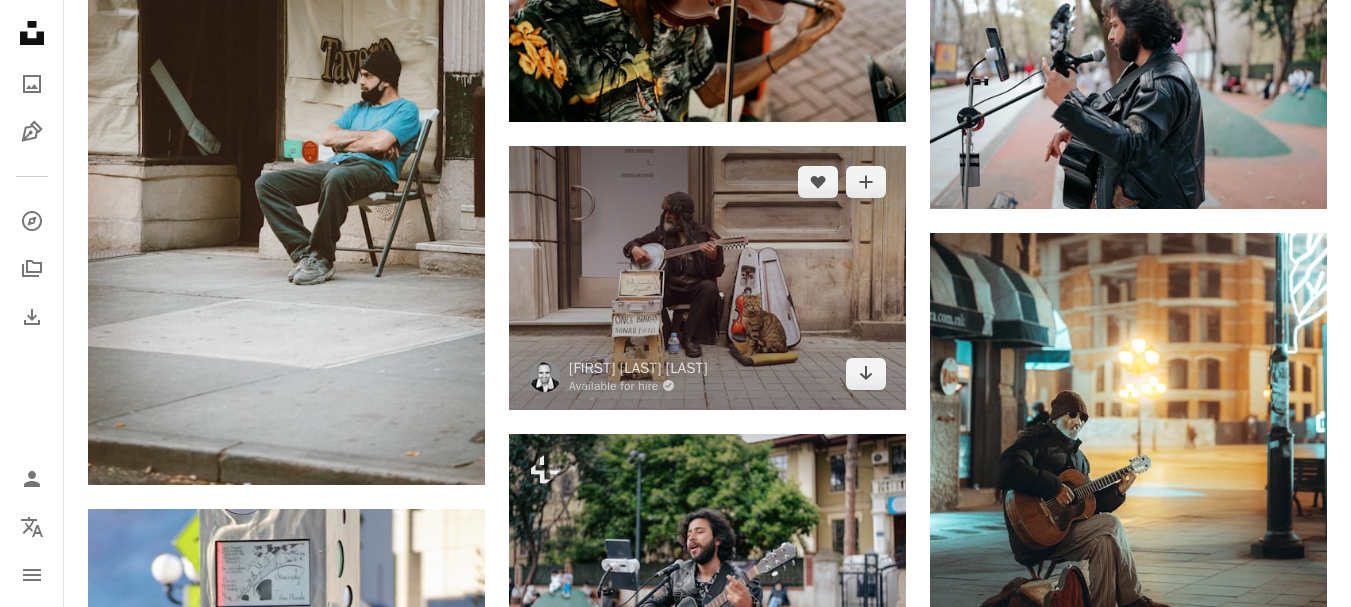 click at bounding box center (707, 278) 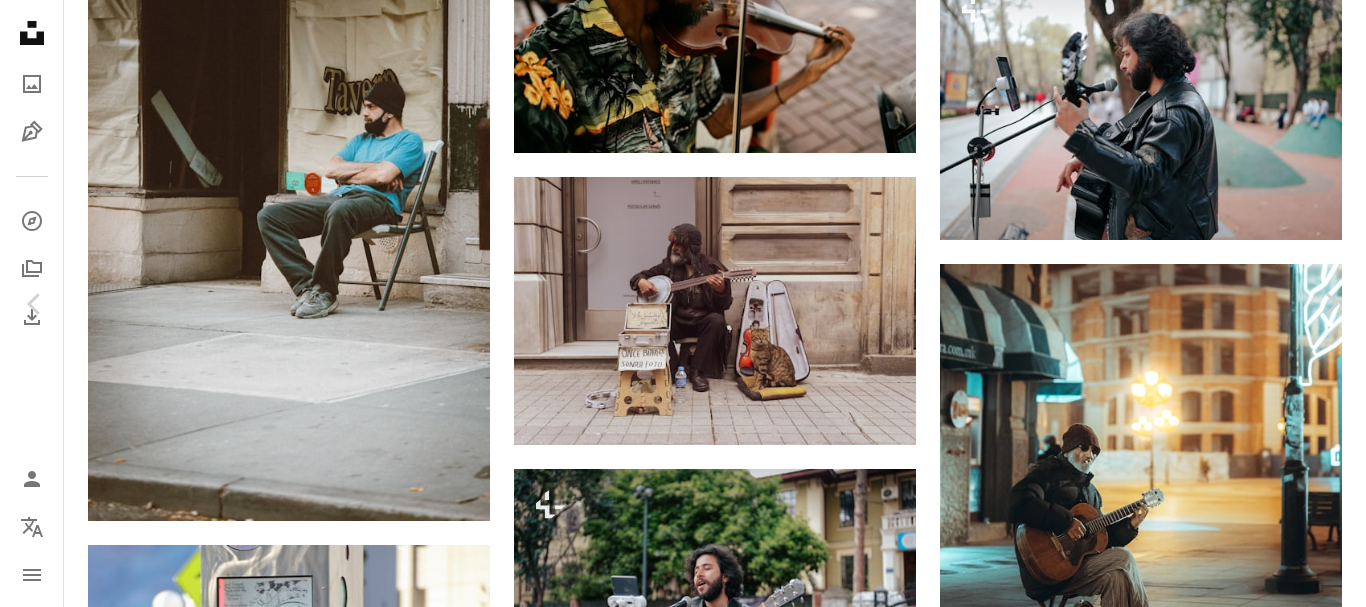 click on "An X shape" at bounding box center [20, 20] 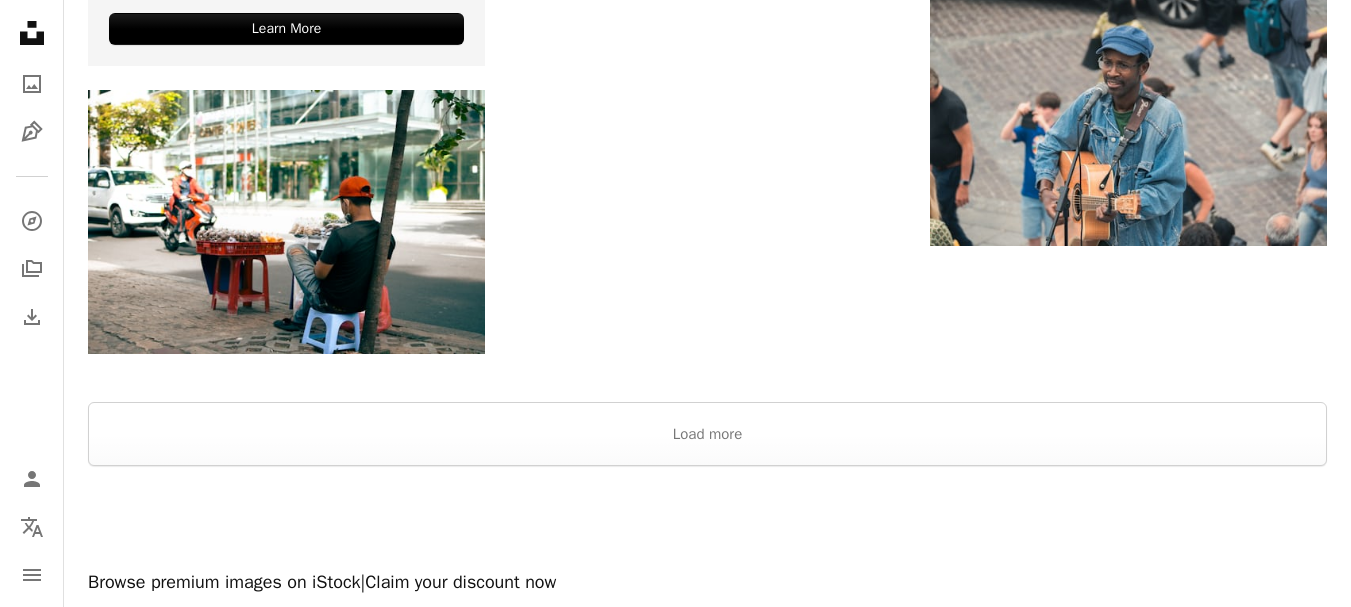 scroll, scrollTop: 914, scrollLeft: 0, axis: vertical 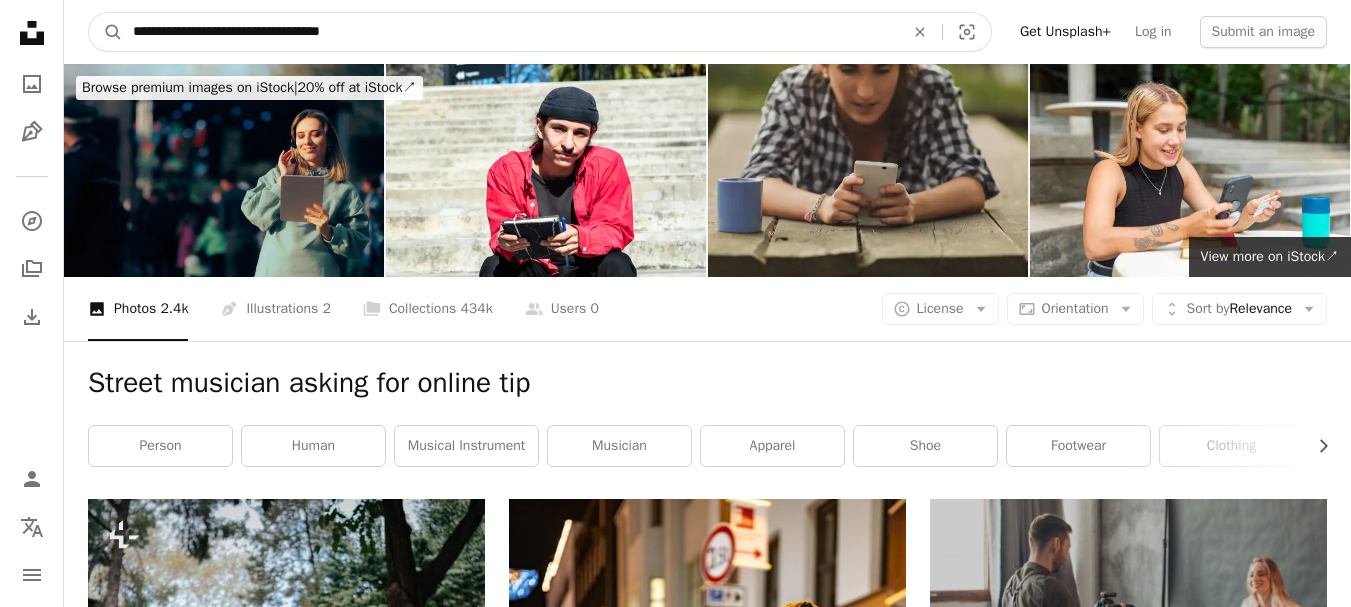 drag, startPoint x: 369, startPoint y: 29, endPoint x: 78, endPoint y: 22, distance: 291.08417 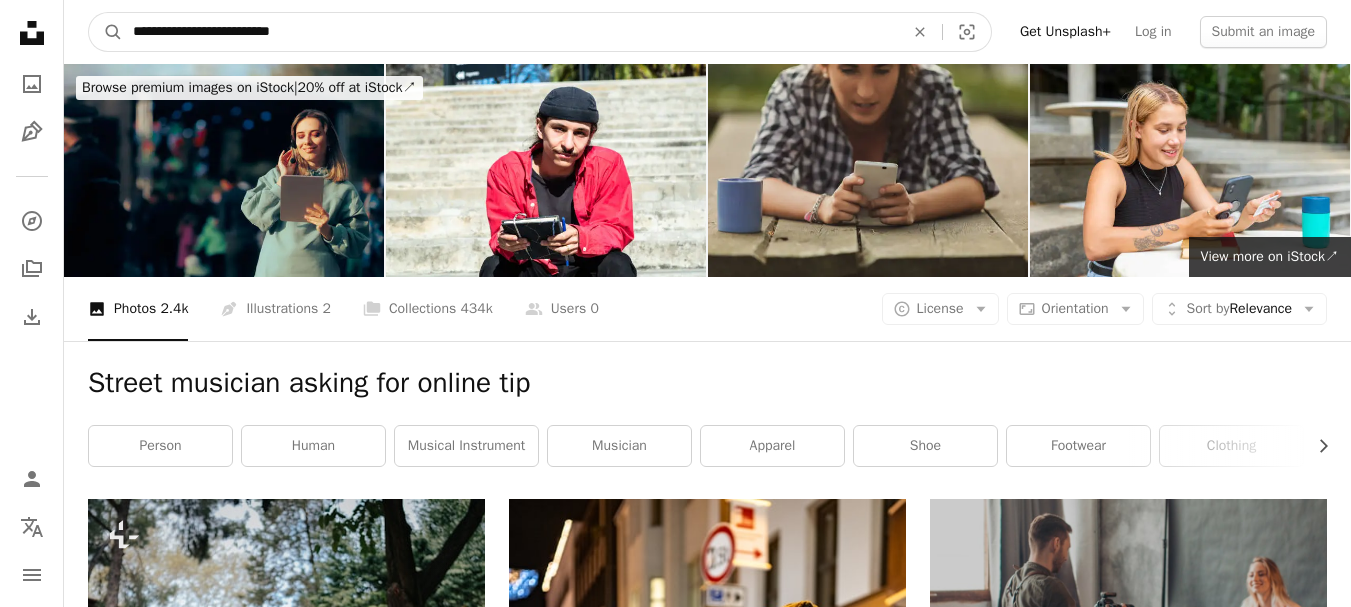 type on "**********" 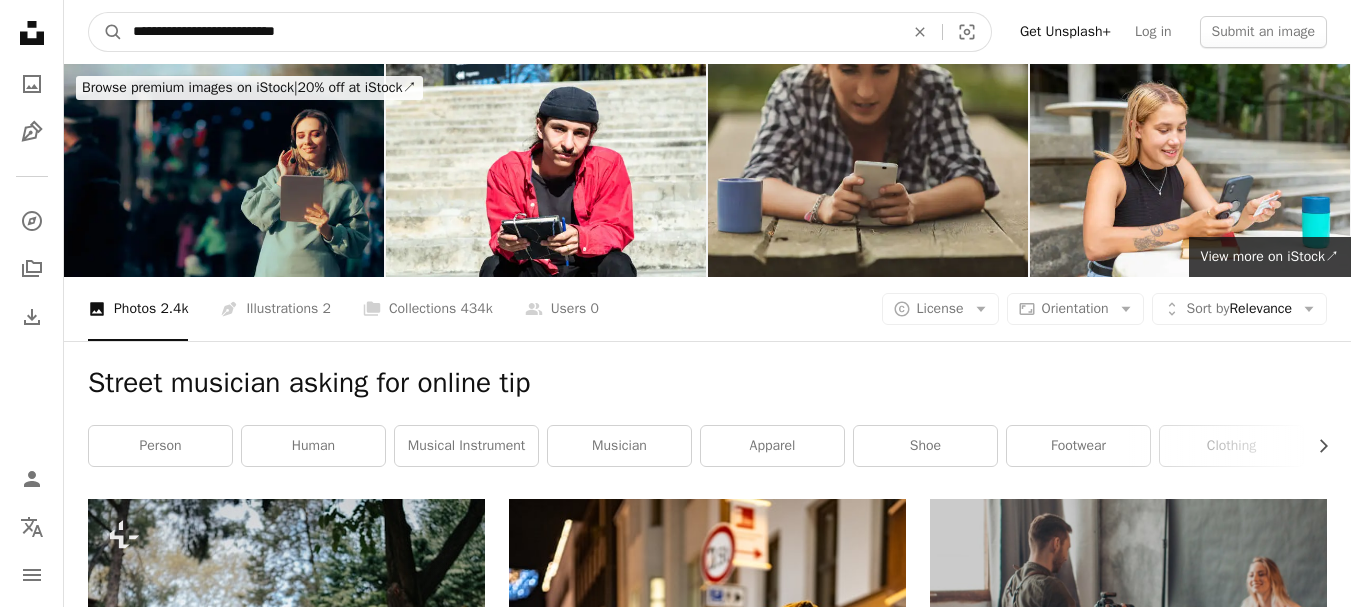 click on "A magnifying glass" at bounding box center [106, 32] 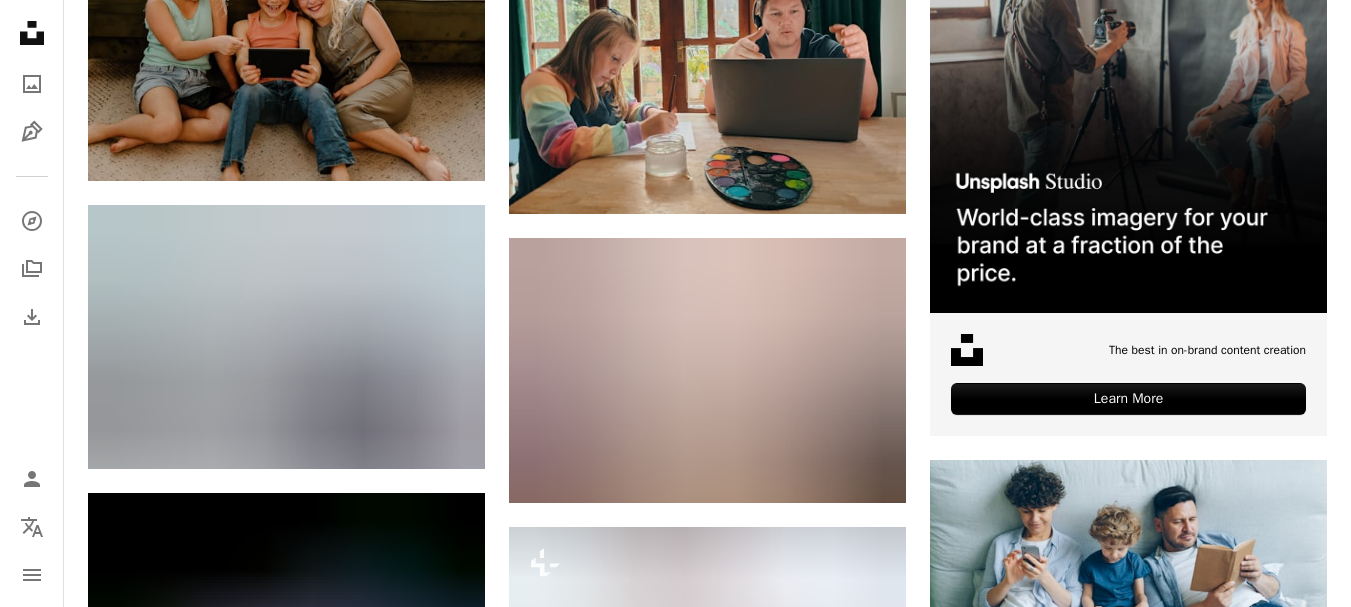 scroll, scrollTop: 613, scrollLeft: 0, axis: vertical 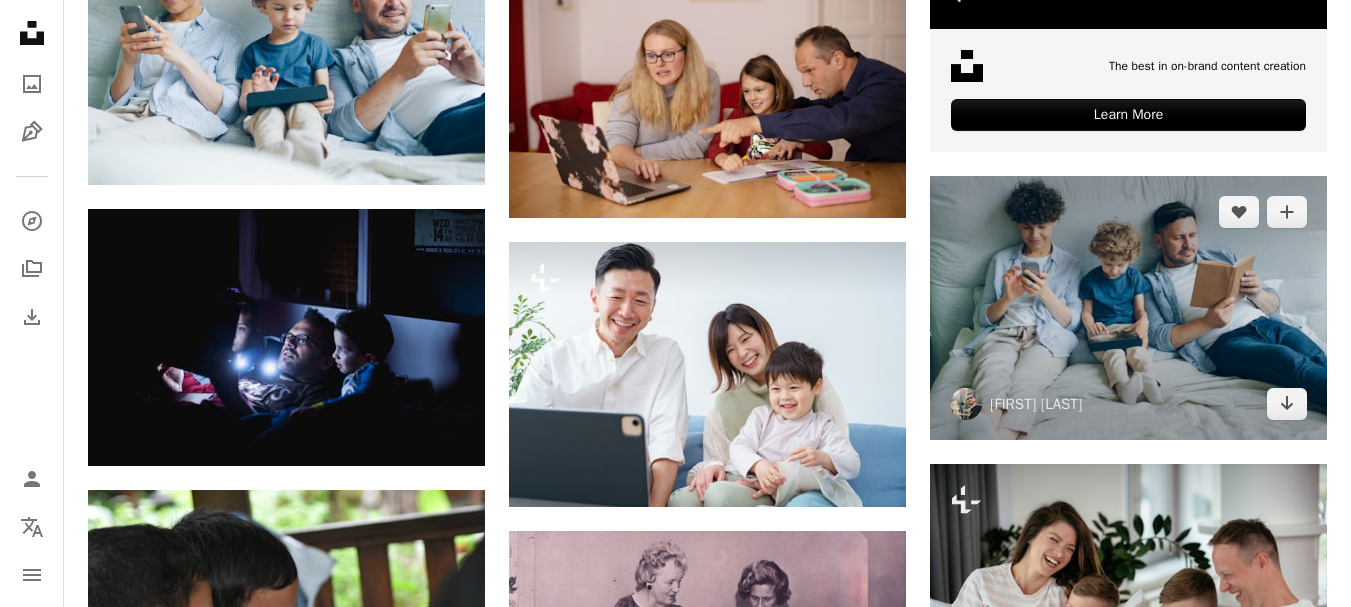 click at bounding box center (1128, 308) 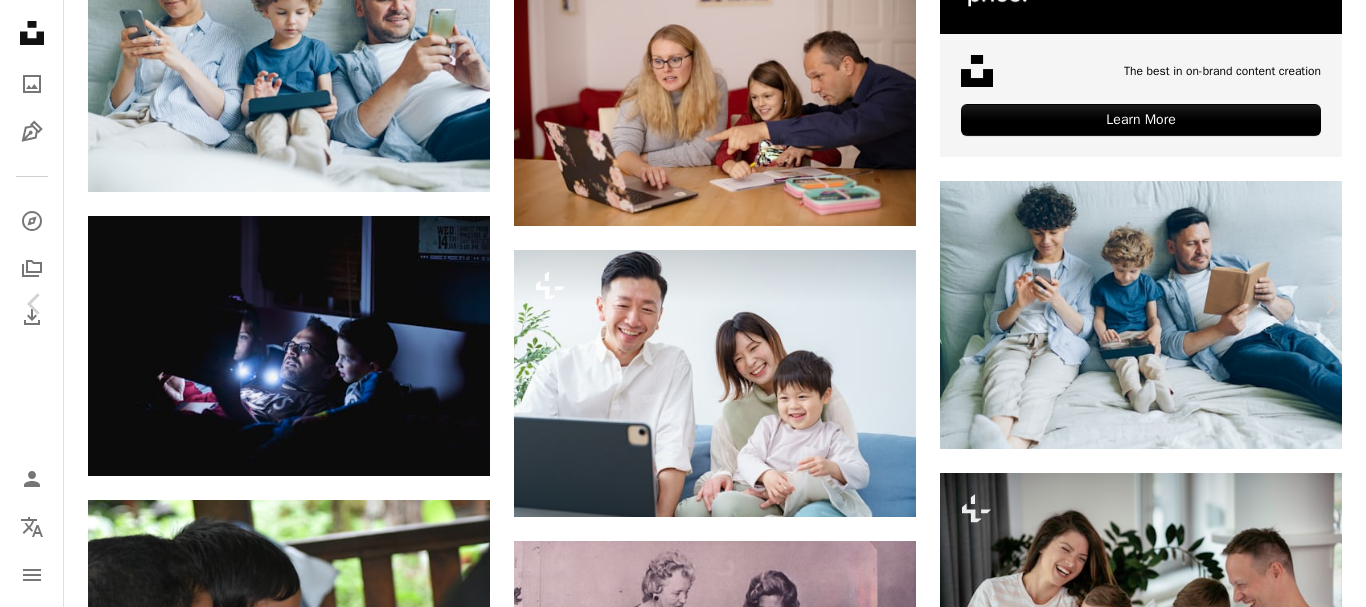 click on "Download free" at bounding box center [1167, 3489] 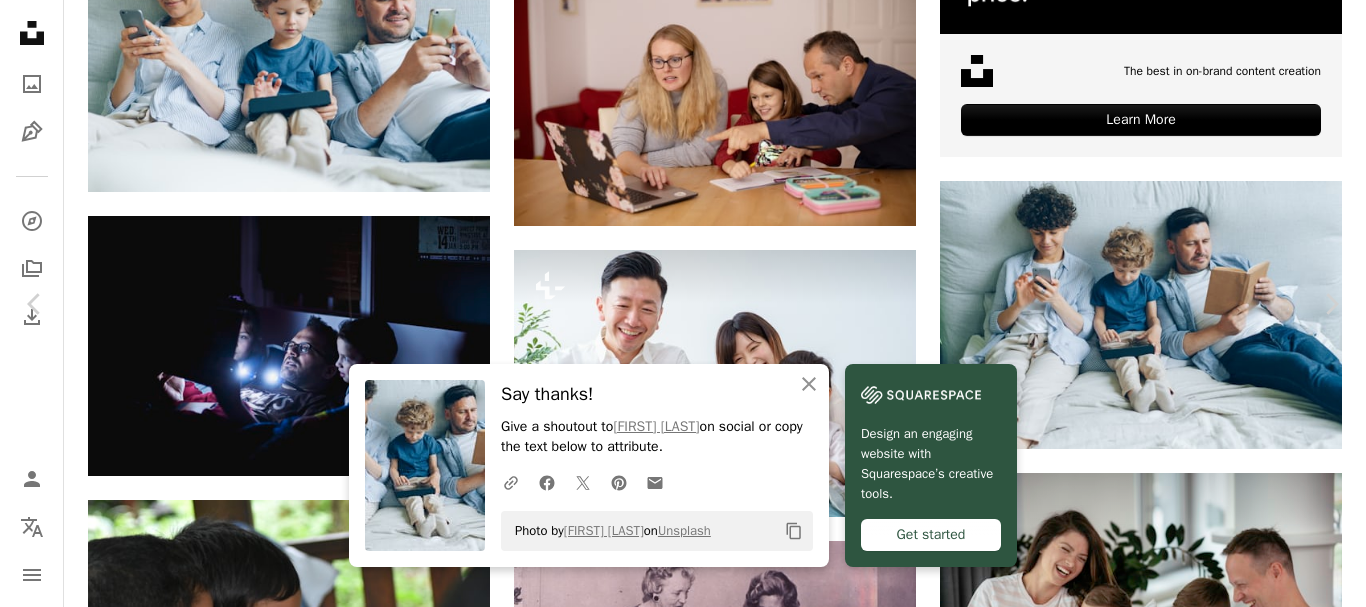 click on "An X shape" at bounding box center [20, 20] 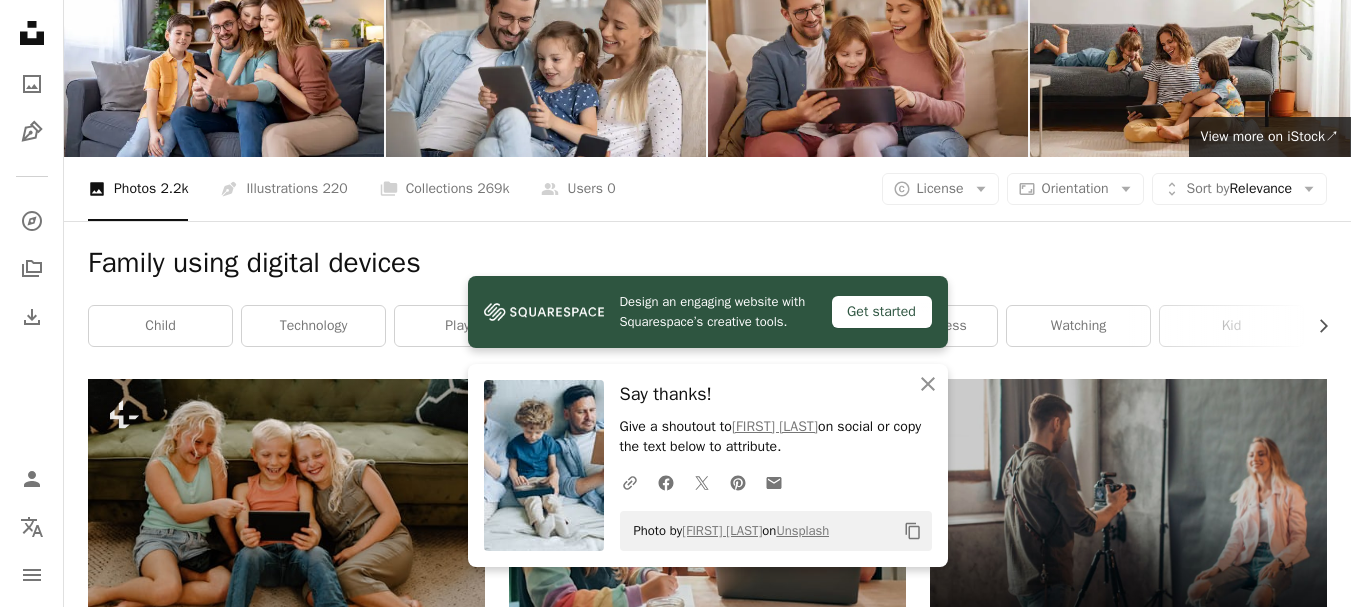 scroll, scrollTop: 0, scrollLeft: 0, axis: both 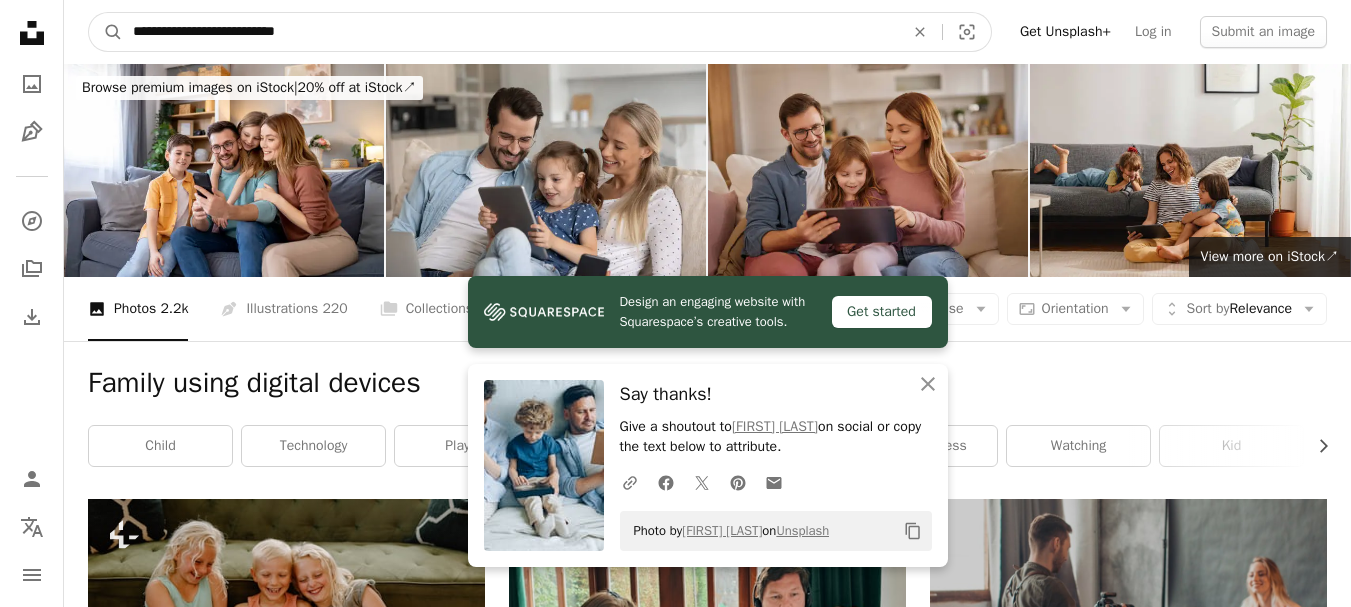 drag, startPoint x: 340, startPoint y: 25, endPoint x: 67, endPoint y: 26, distance: 273.00183 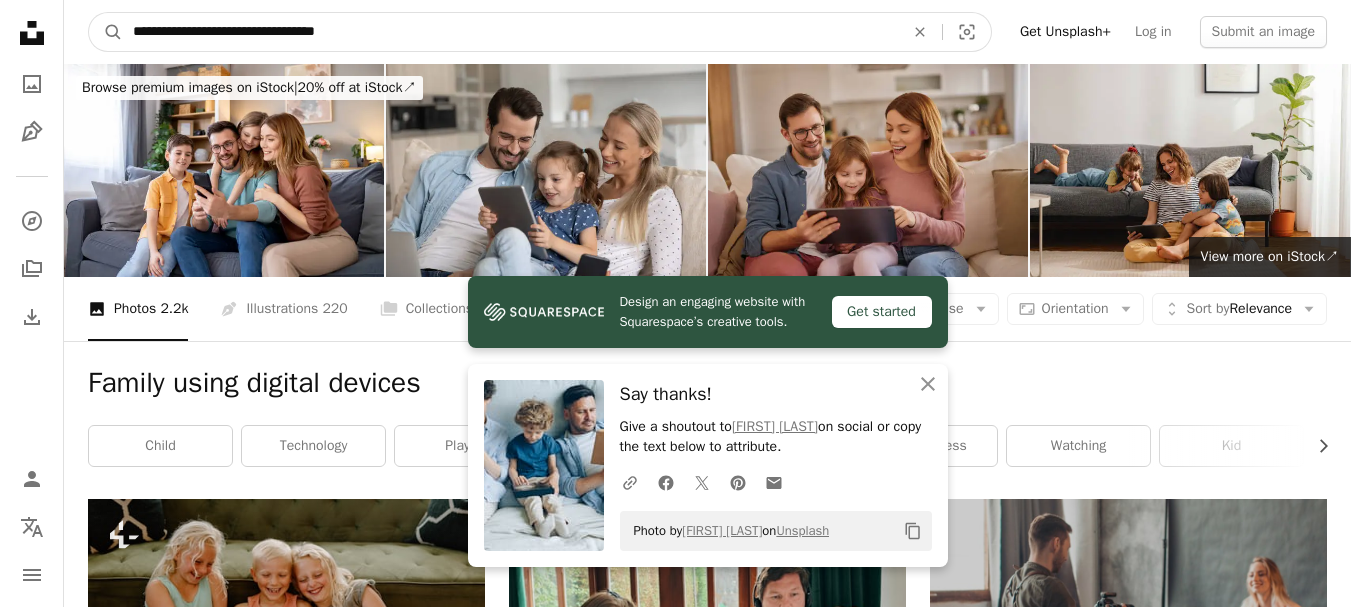 type on "**********" 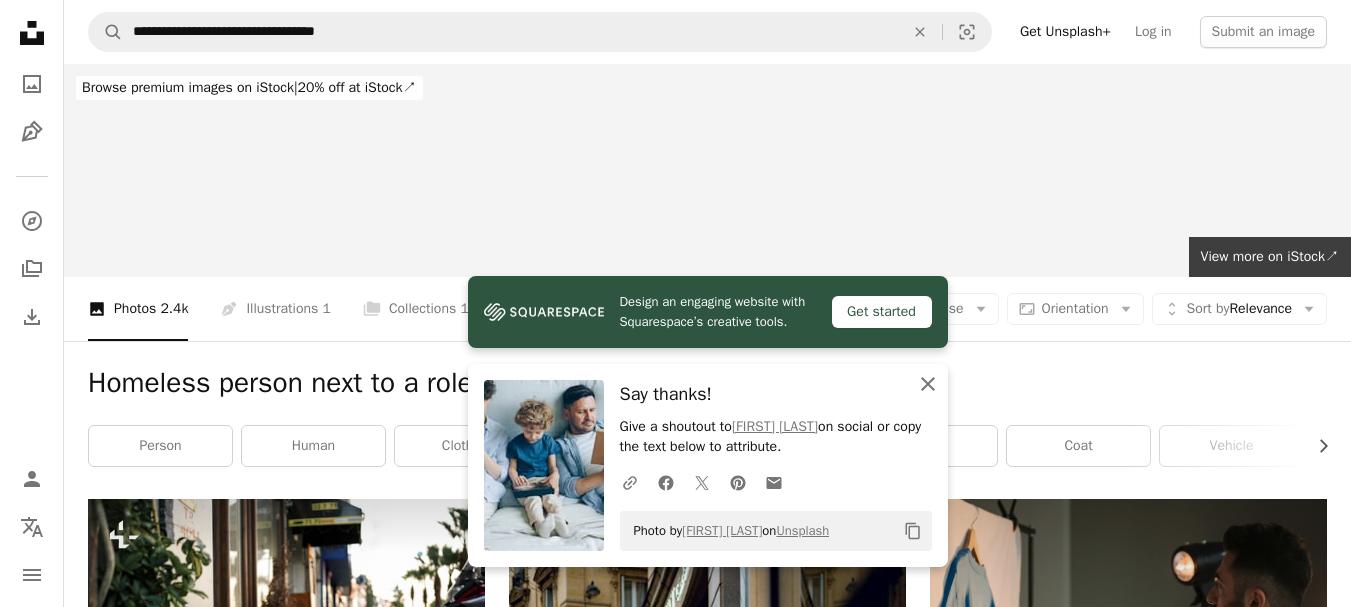 click 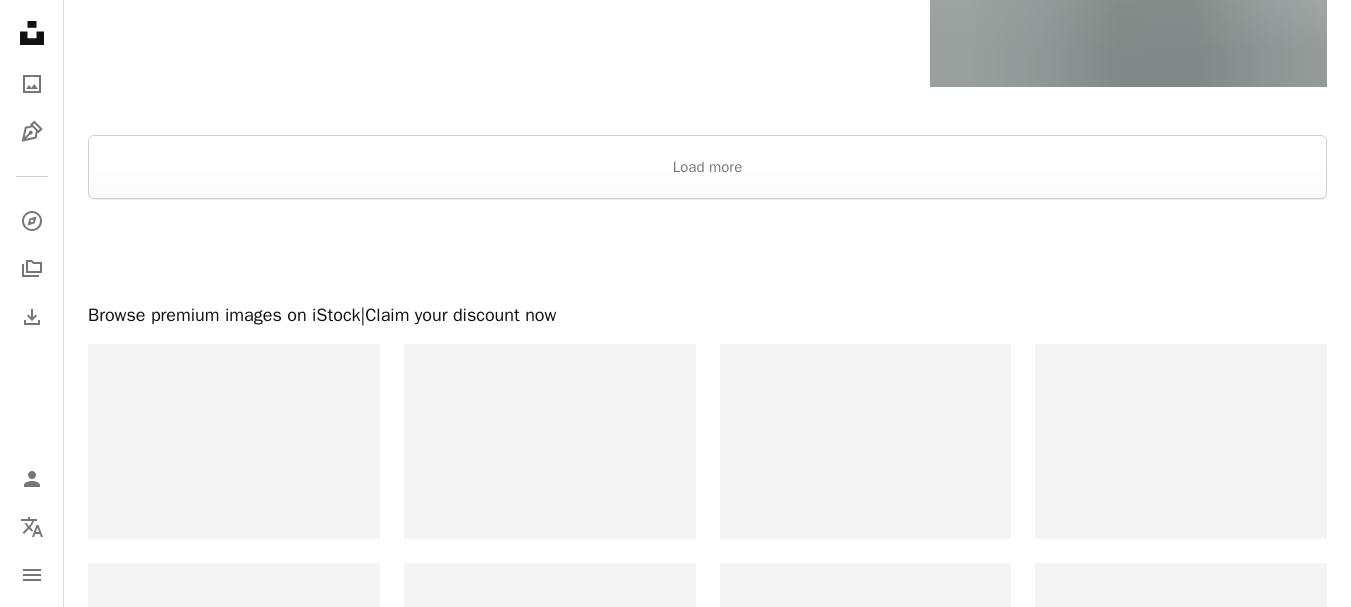 scroll, scrollTop: 3975, scrollLeft: 0, axis: vertical 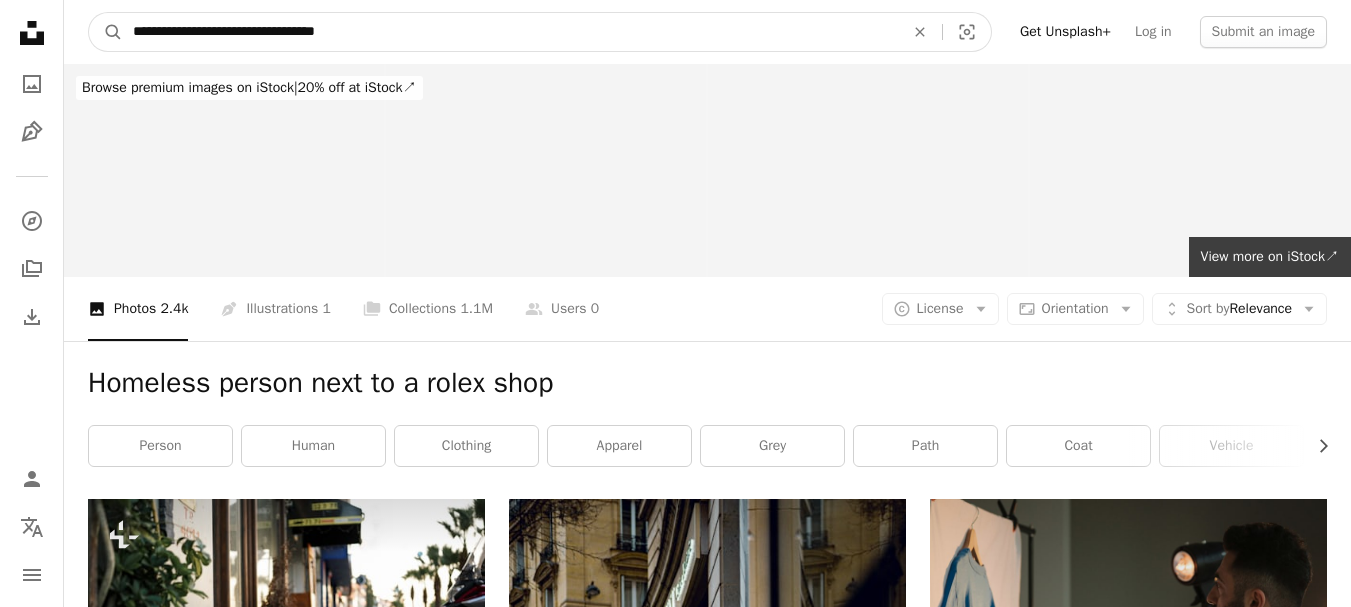 click on "**********" at bounding box center [510, 32] 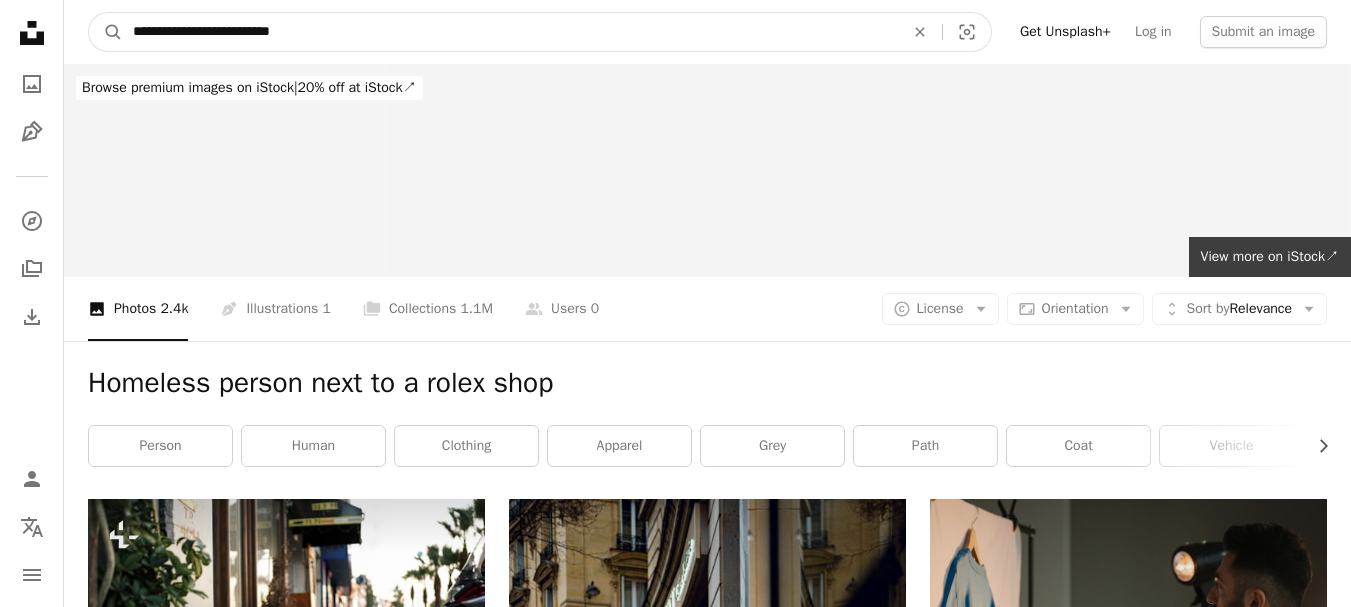type on "**********" 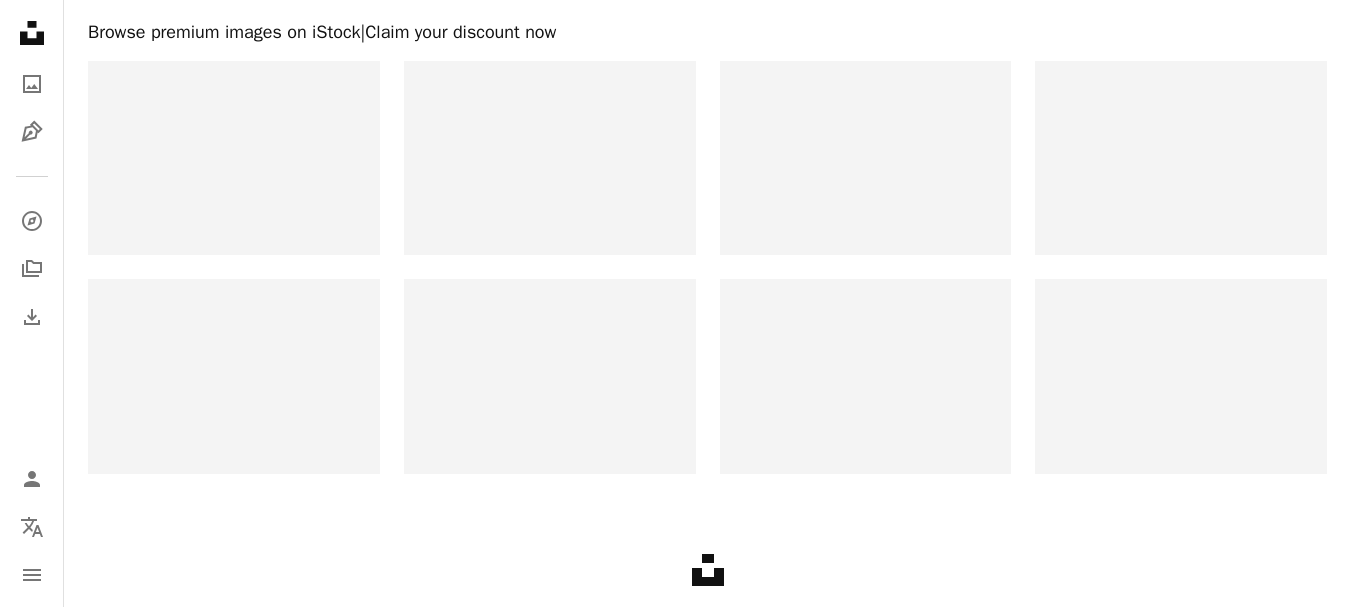 scroll, scrollTop: 0, scrollLeft: 0, axis: both 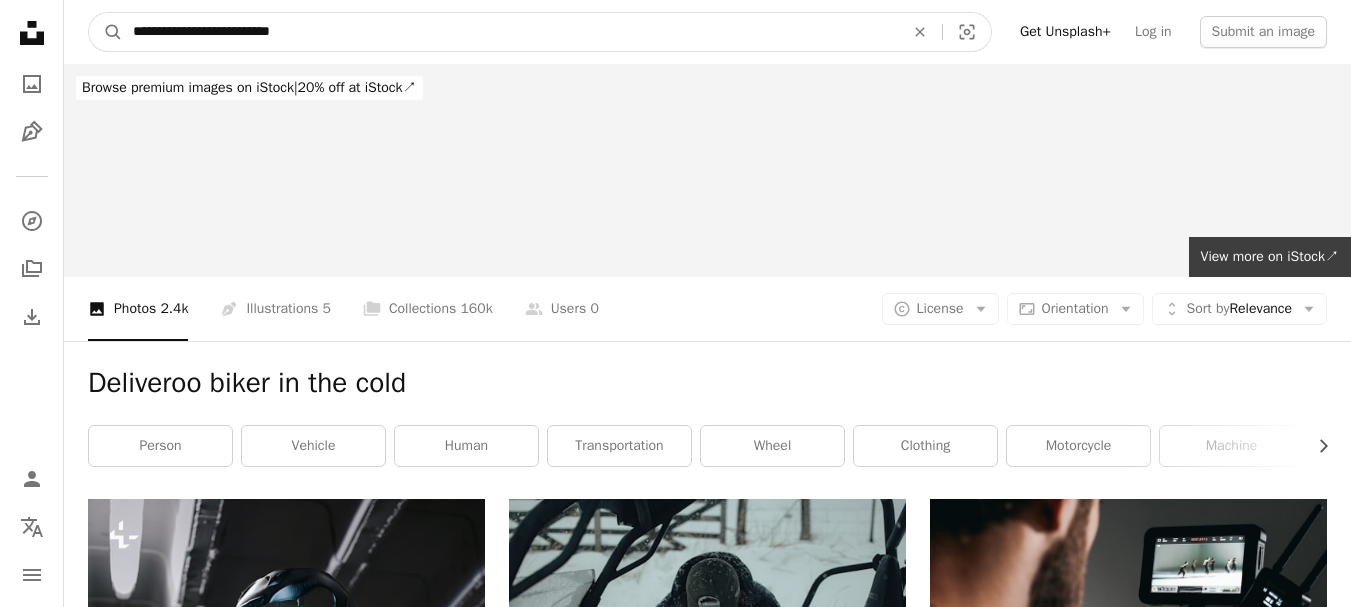 drag, startPoint x: 323, startPoint y: 26, endPoint x: 227, endPoint y: 24, distance: 96.02083 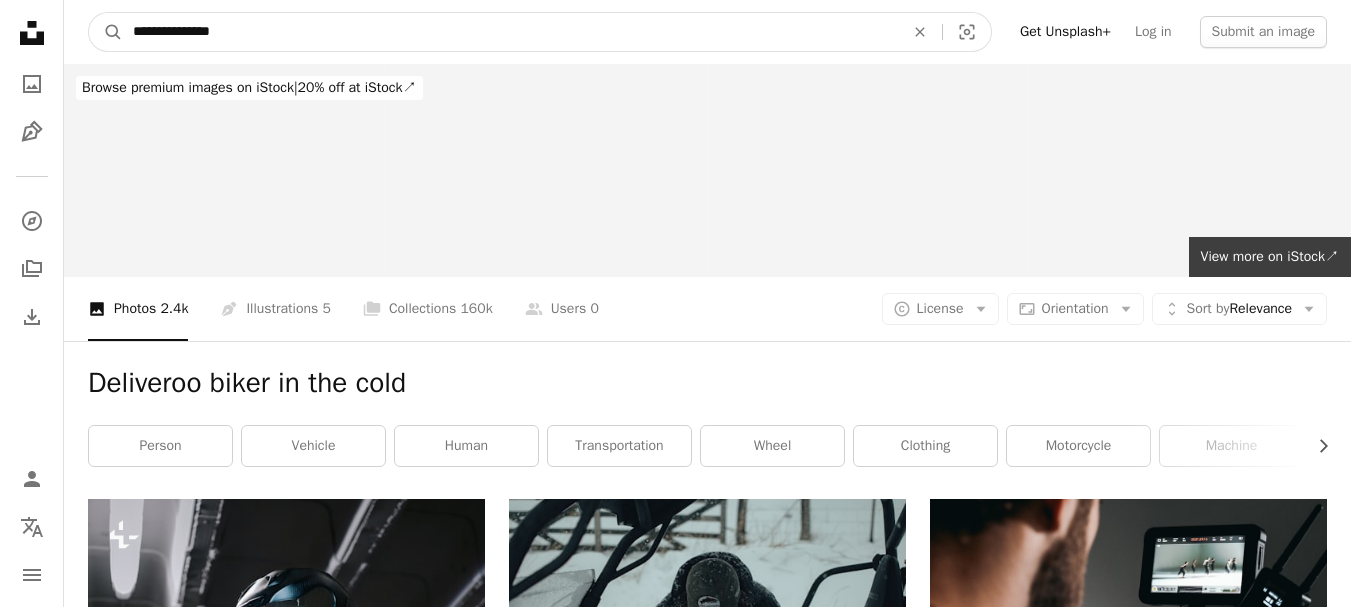 type on "**********" 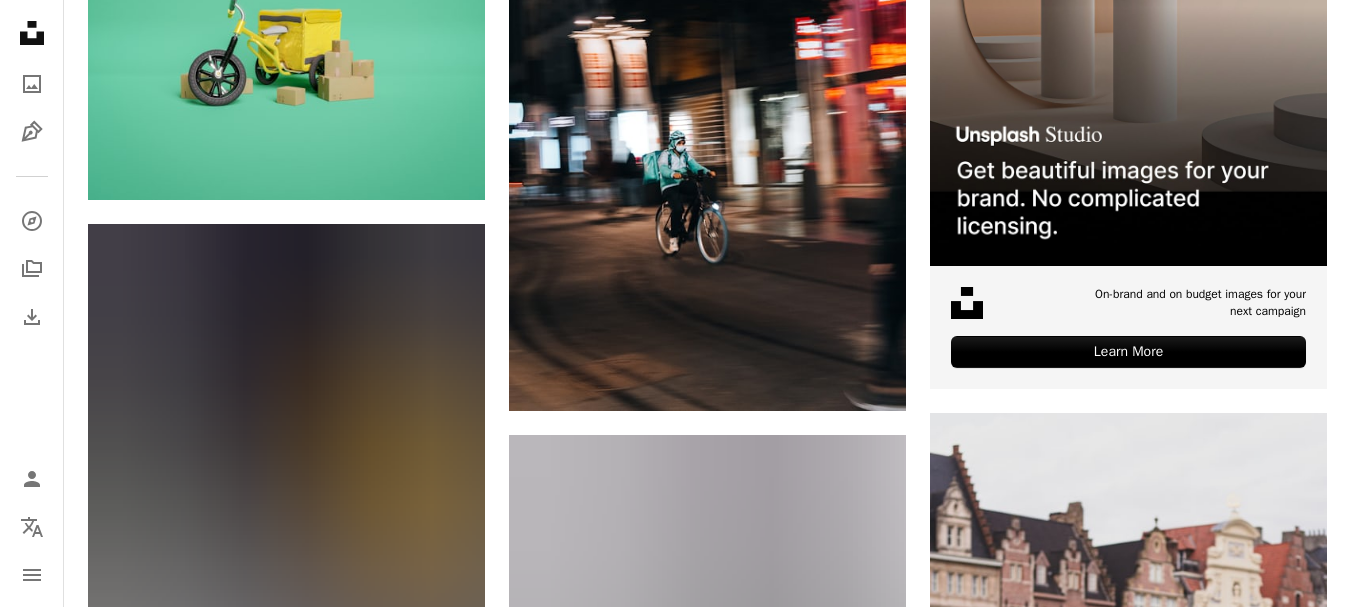 scroll, scrollTop: 620, scrollLeft: 0, axis: vertical 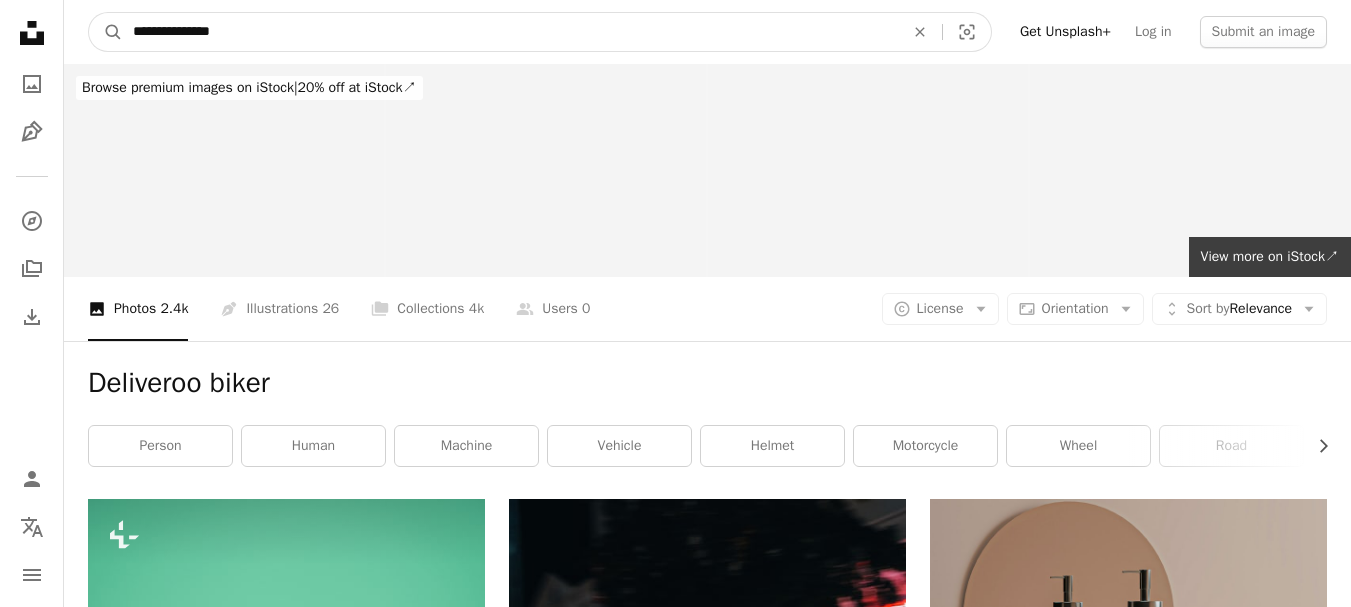 click on "**********" at bounding box center [510, 32] 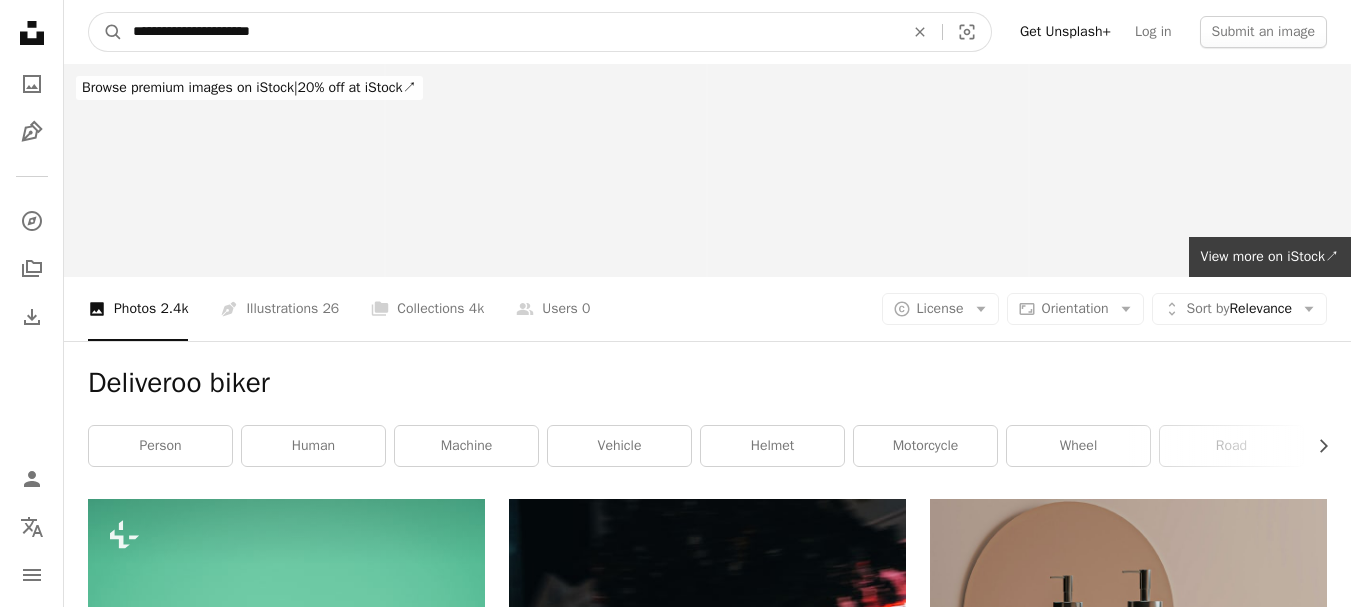 type on "**********" 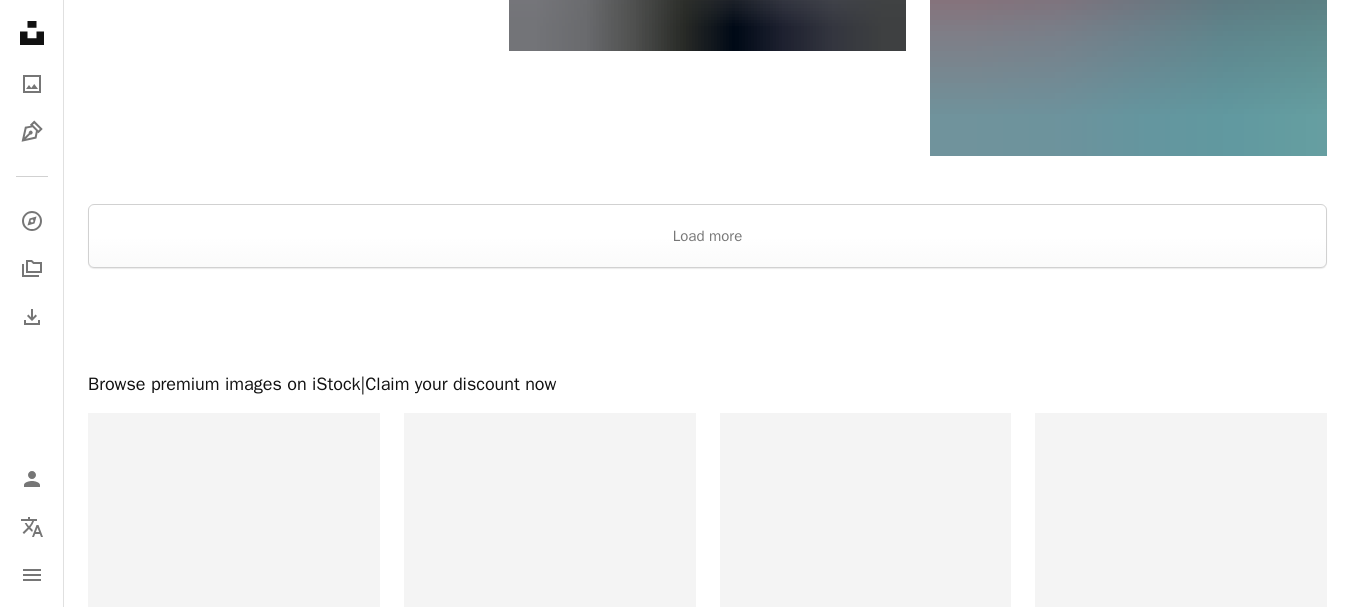 scroll, scrollTop: 3589, scrollLeft: 0, axis: vertical 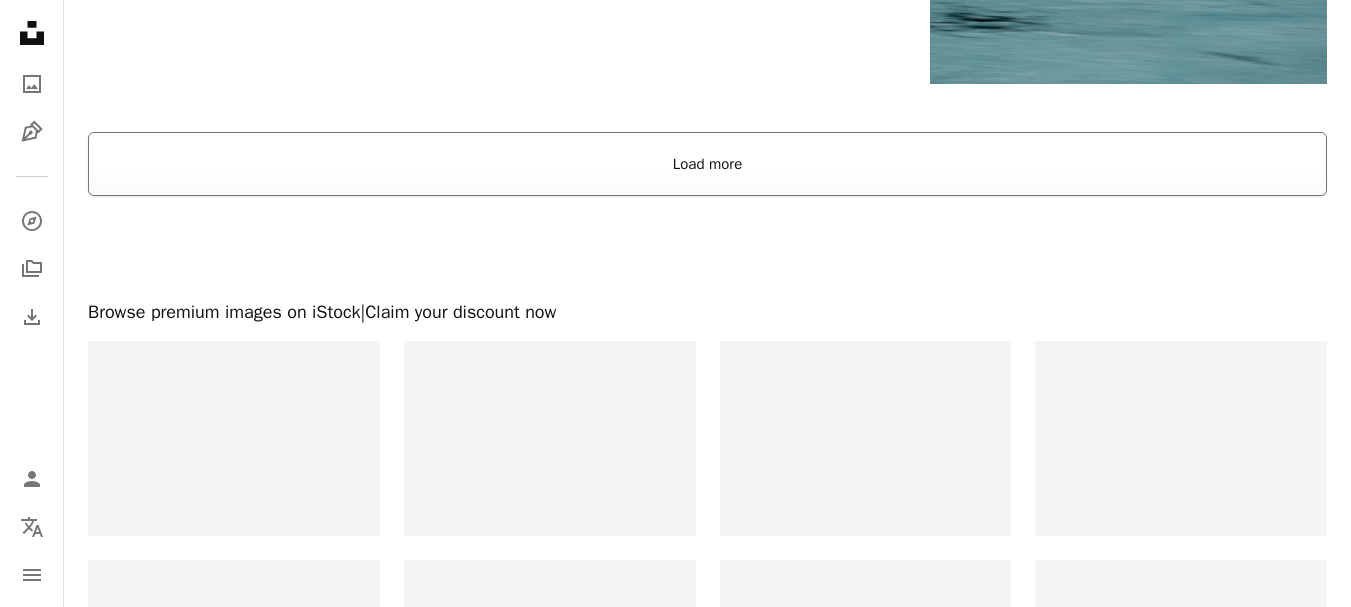 click on "Load more" at bounding box center [707, 164] 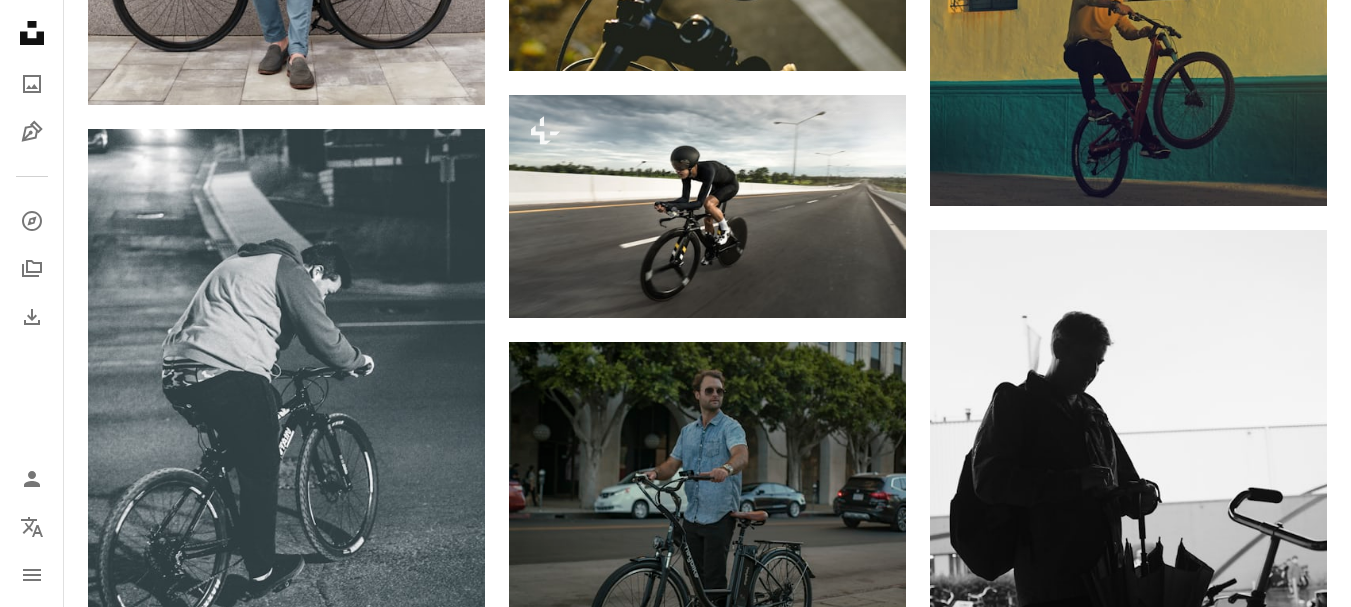 scroll, scrollTop: 8258, scrollLeft: 0, axis: vertical 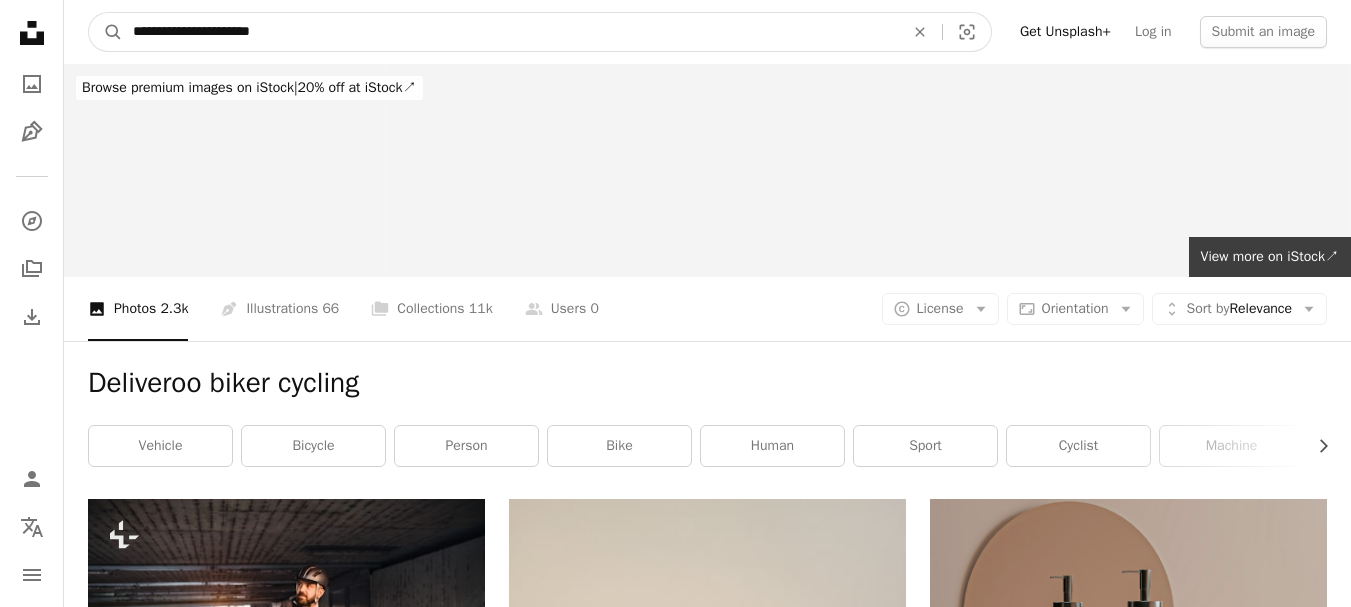 drag, startPoint x: 296, startPoint y: 26, endPoint x: 54, endPoint y: 15, distance: 242.24988 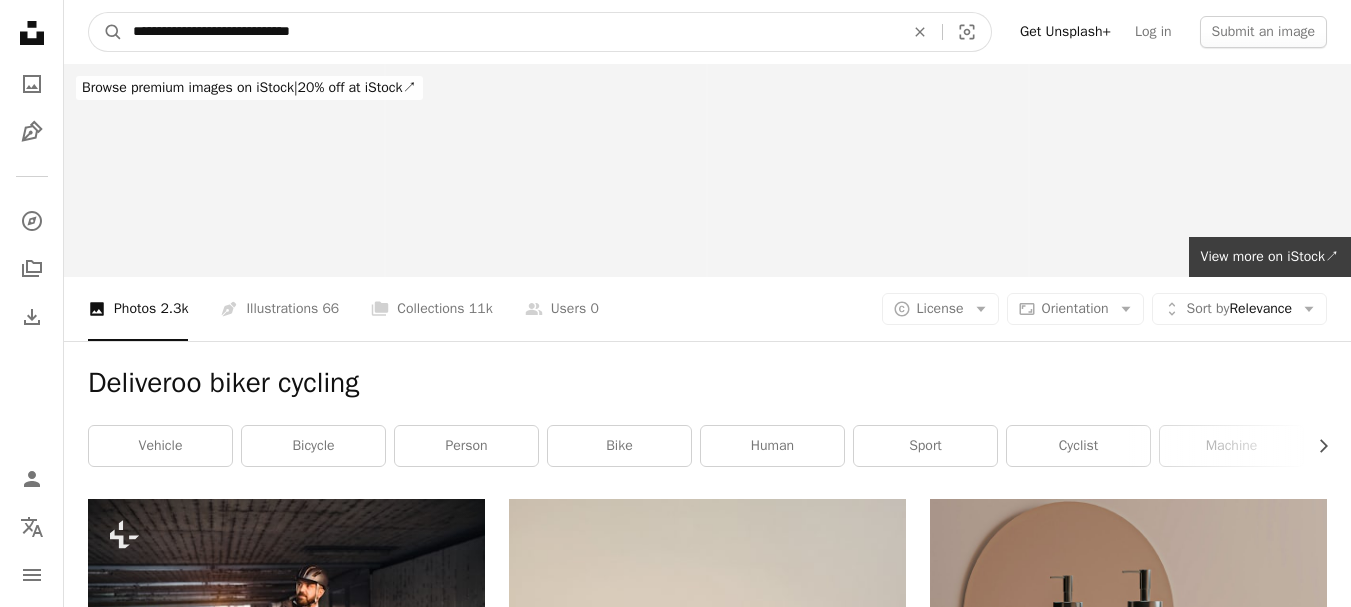 type on "**********" 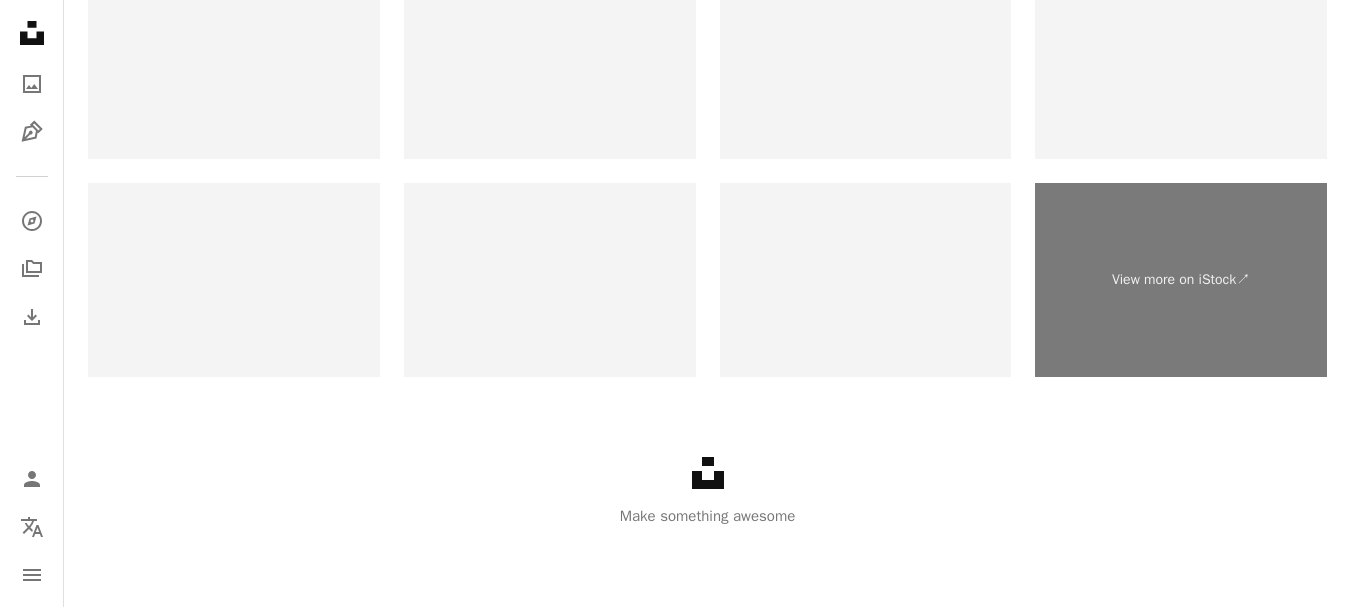 scroll, scrollTop: 672, scrollLeft: 0, axis: vertical 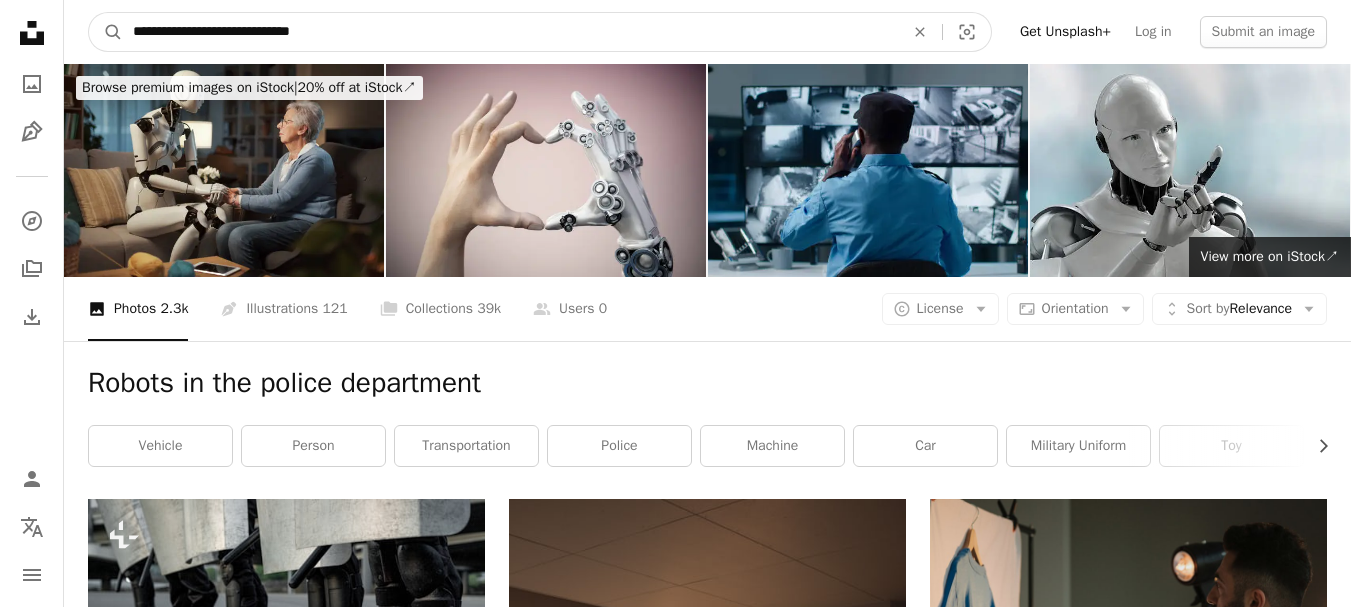 drag, startPoint x: 326, startPoint y: 33, endPoint x: 2, endPoint y: 23, distance: 324.1543 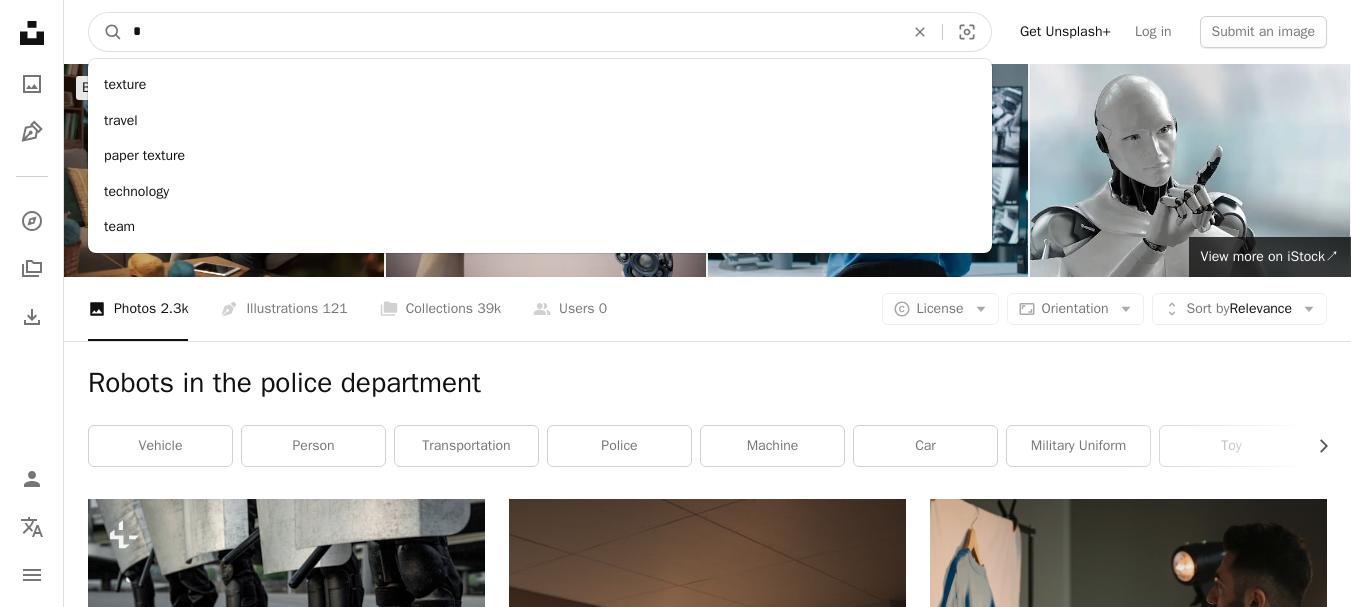 click on "*" at bounding box center (510, 32) 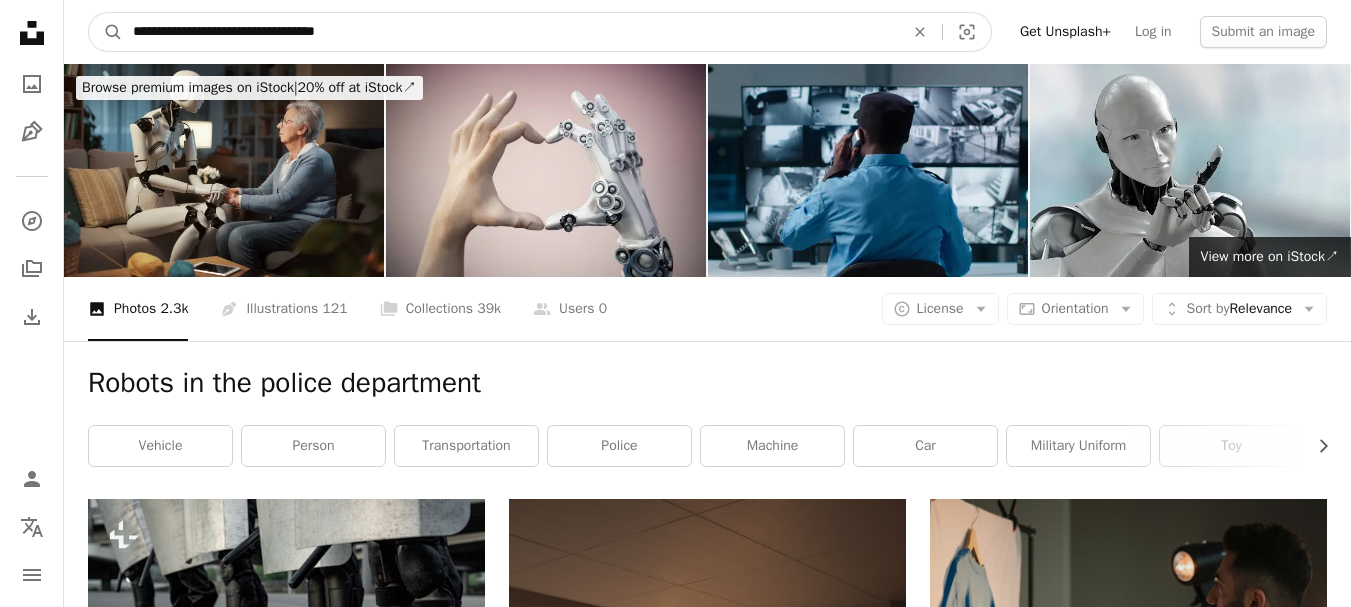 type on "**********" 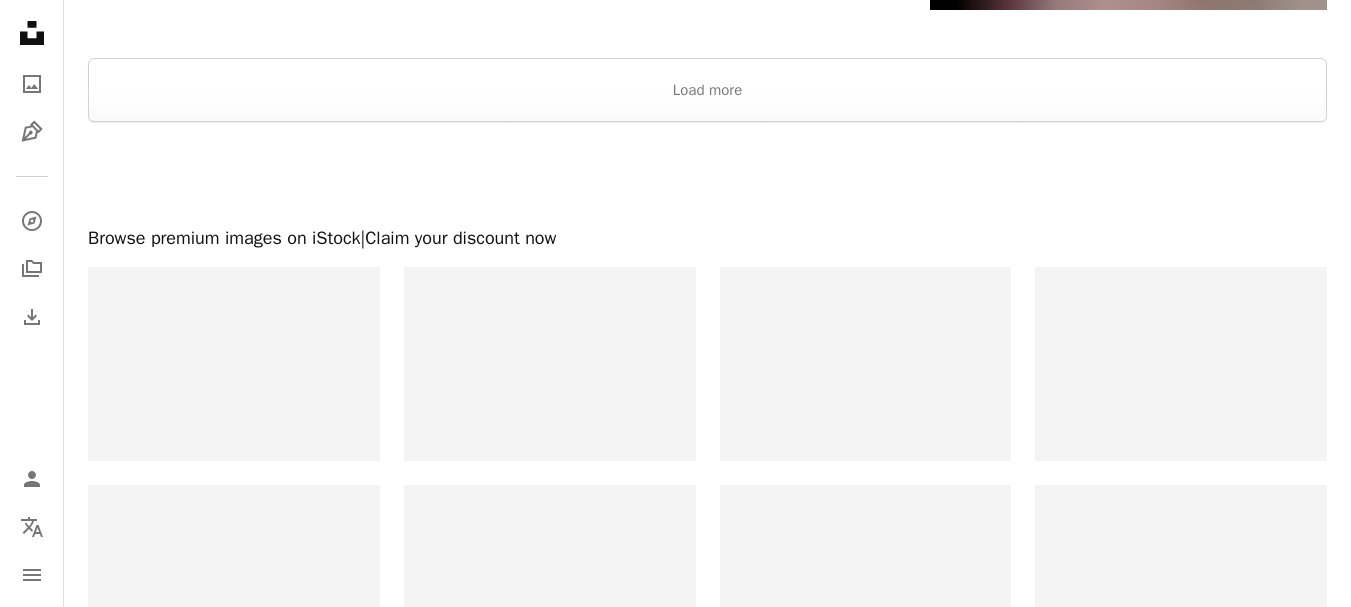 scroll, scrollTop: 3535, scrollLeft: 0, axis: vertical 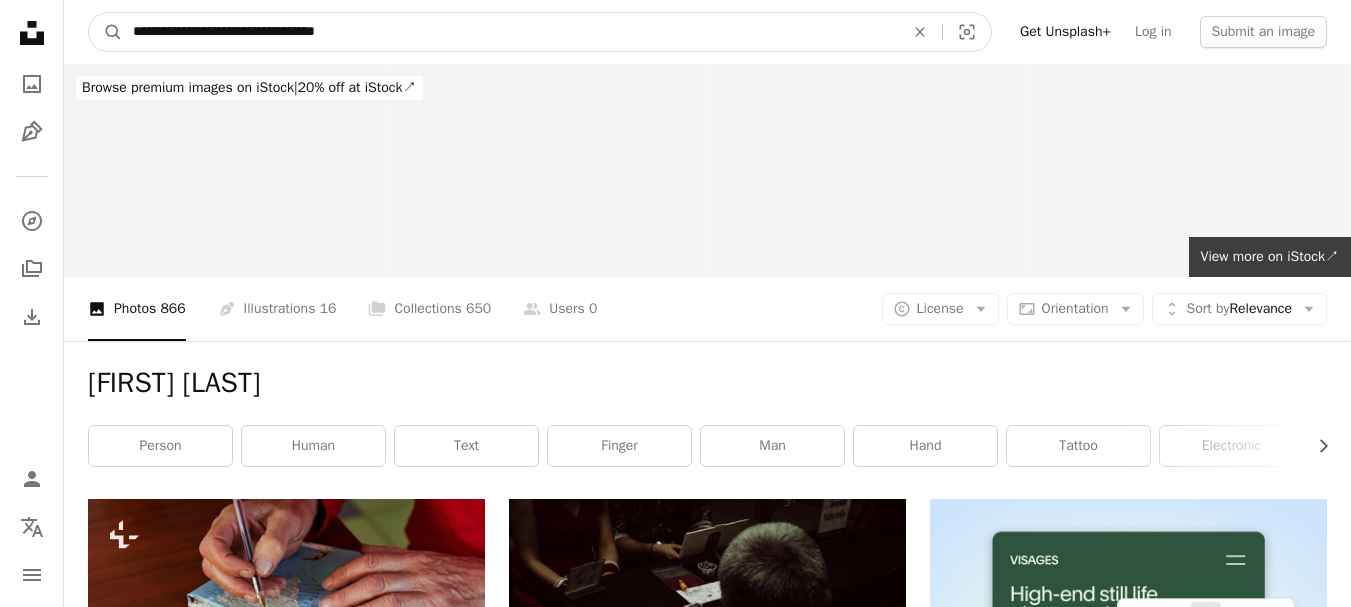 drag, startPoint x: 368, startPoint y: 30, endPoint x: 110, endPoint y: 2, distance: 259.51492 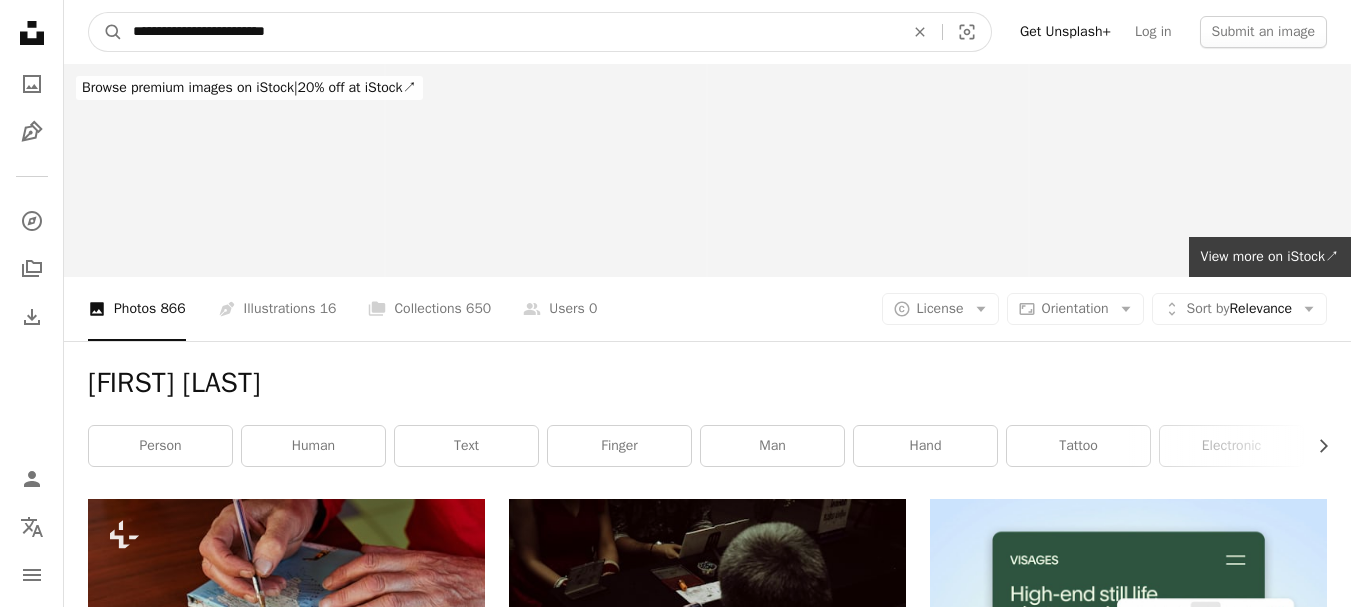 type on "**********" 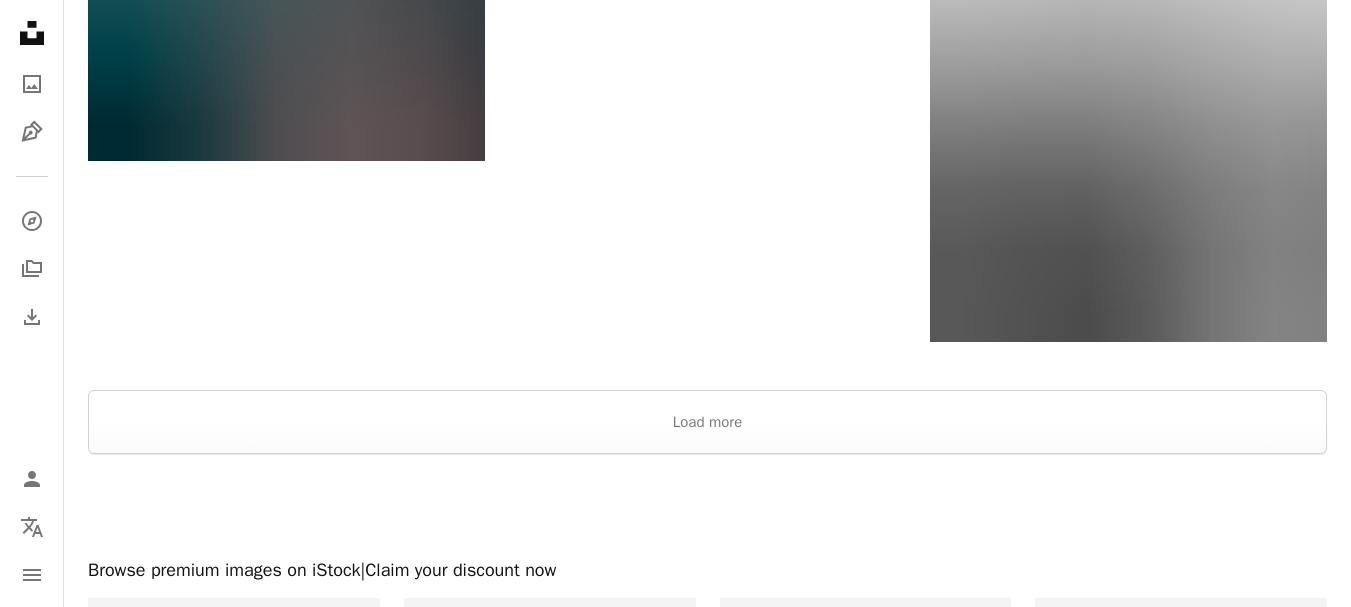 scroll, scrollTop: 3015, scrollLeft: 0, axis: vertical 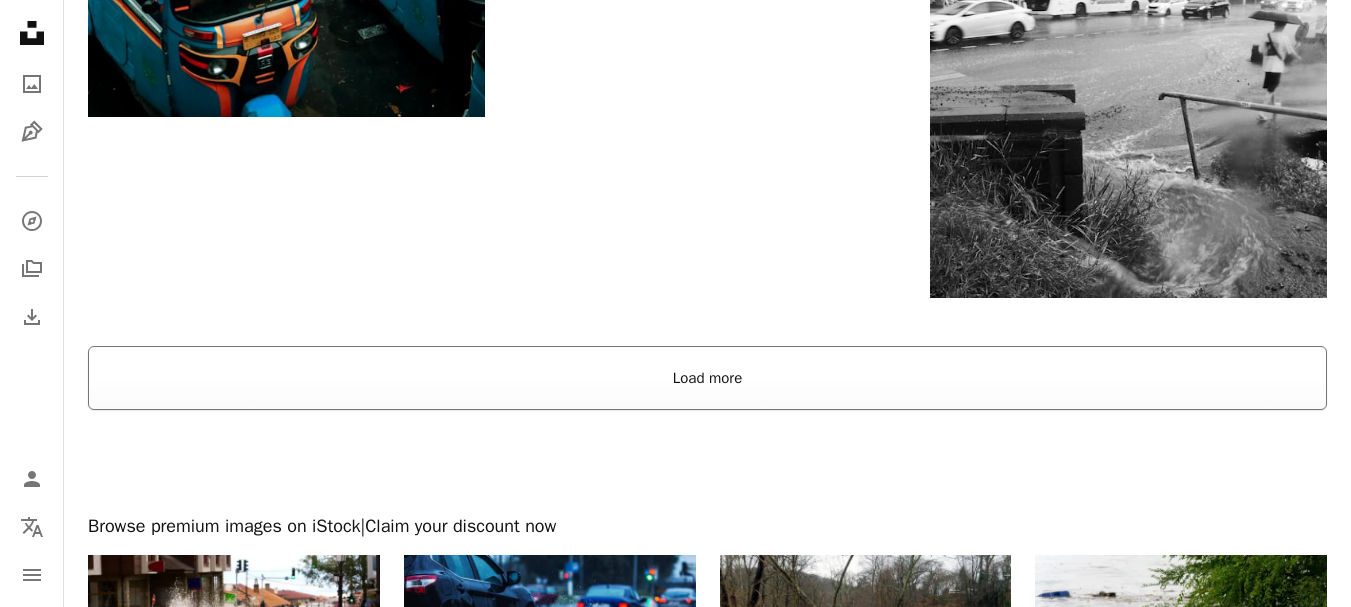 click on "Load more" at bounding box center (707, 378) 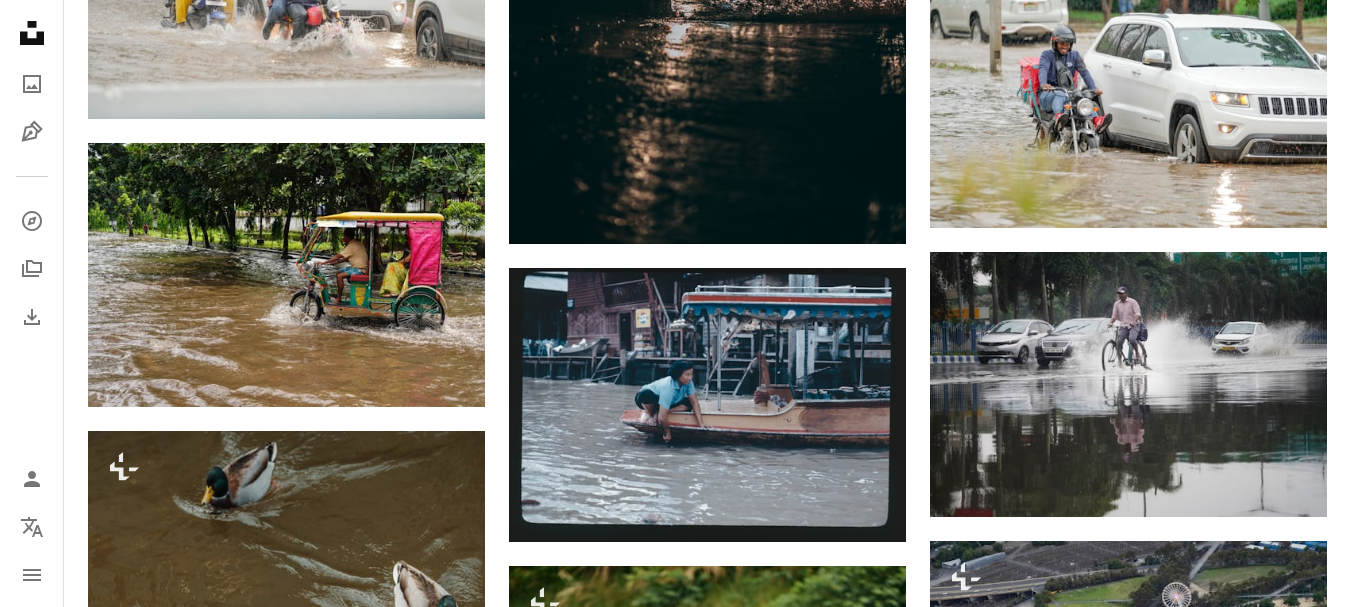 scroll, scrollTop: 7749, scrollLeft: 0, axis: vertical 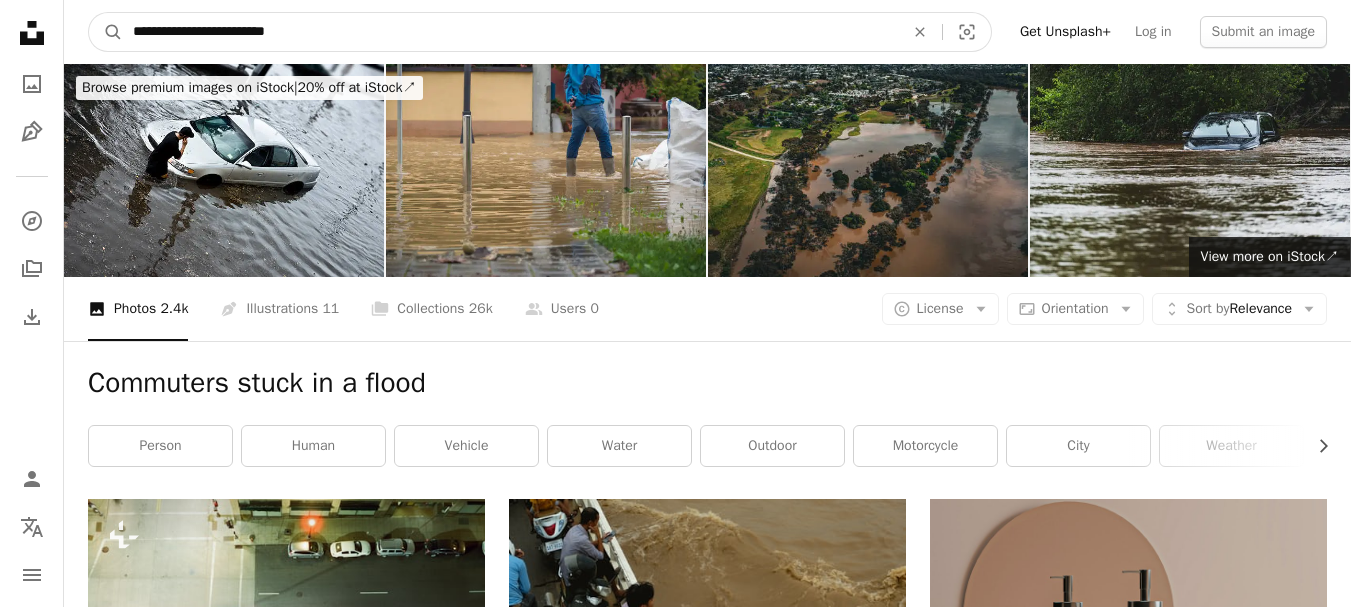 drag, startPoint x: 340, startPoint y: 36, endPoint x: 8, endPoint y: 31, distance: 332.03766 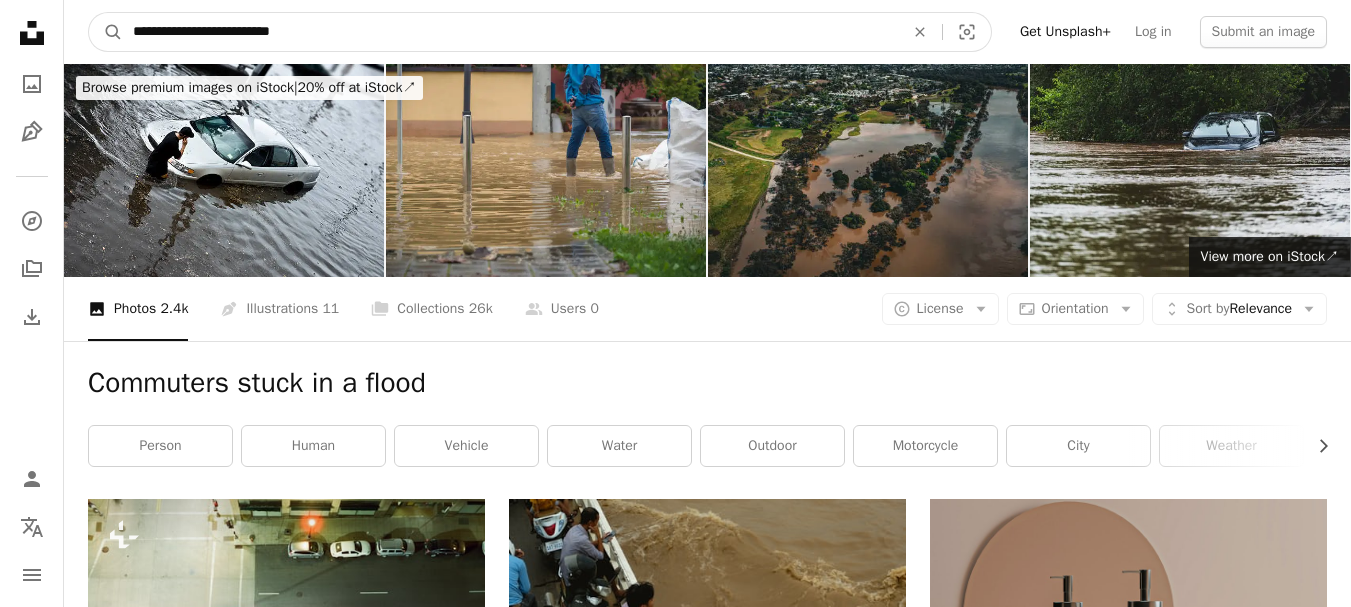 type on "**********" 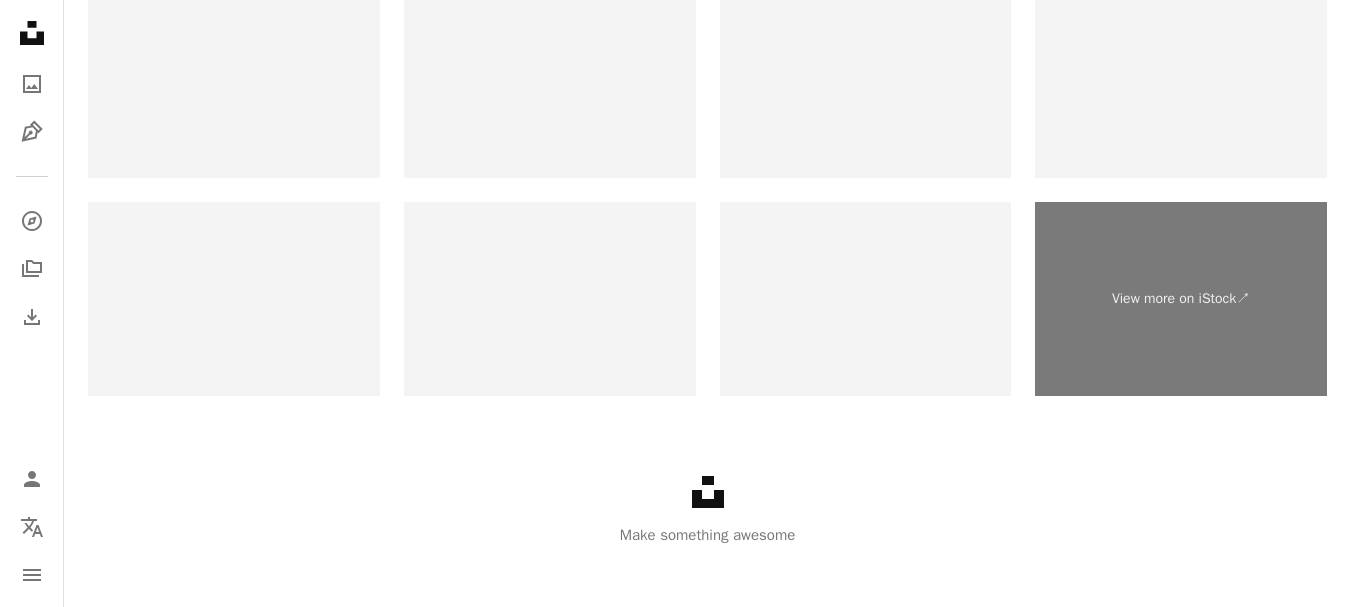 scroll, scrollTop: 4701, scrollLeft: 0, axis: vertical 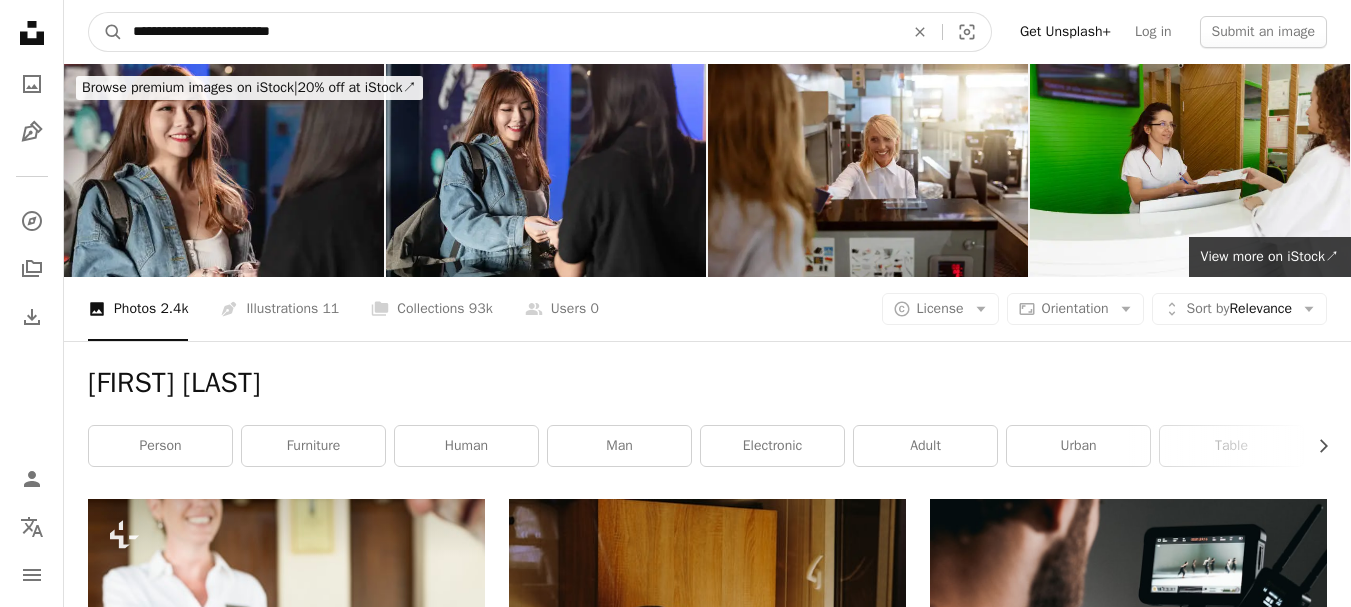 drag, startPoint x: 331, startPoint y: 34, endPoint x: 73, endPoint y: 25, distance: 258.15692 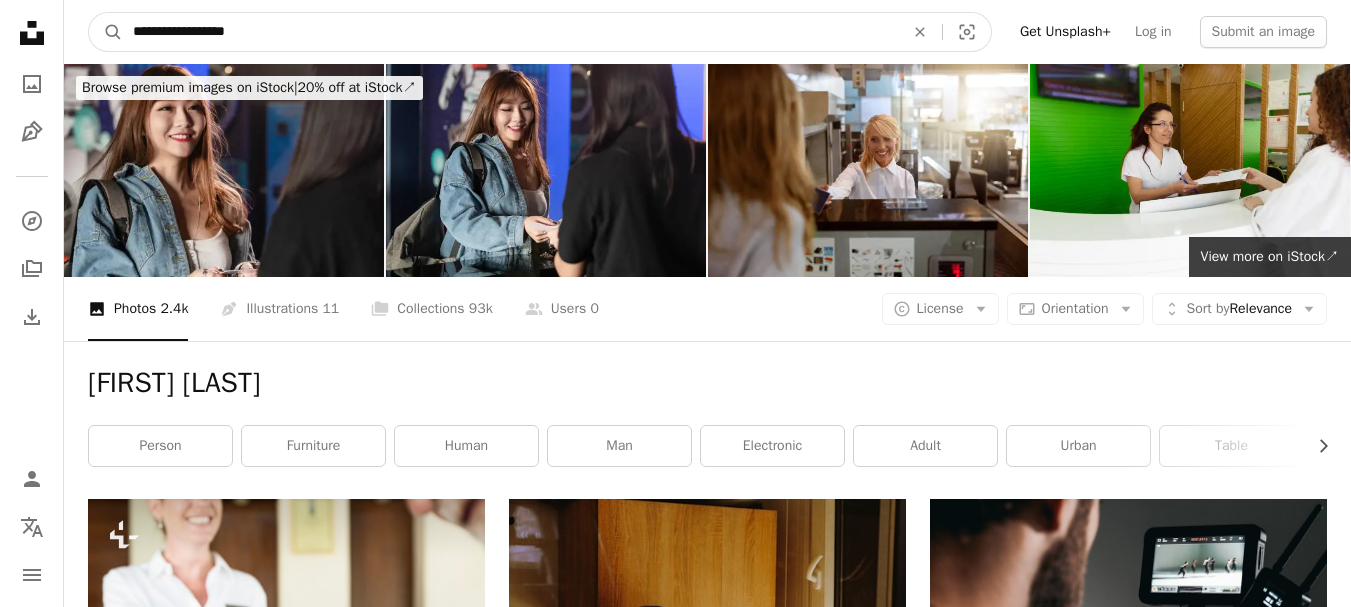 type on "**********" 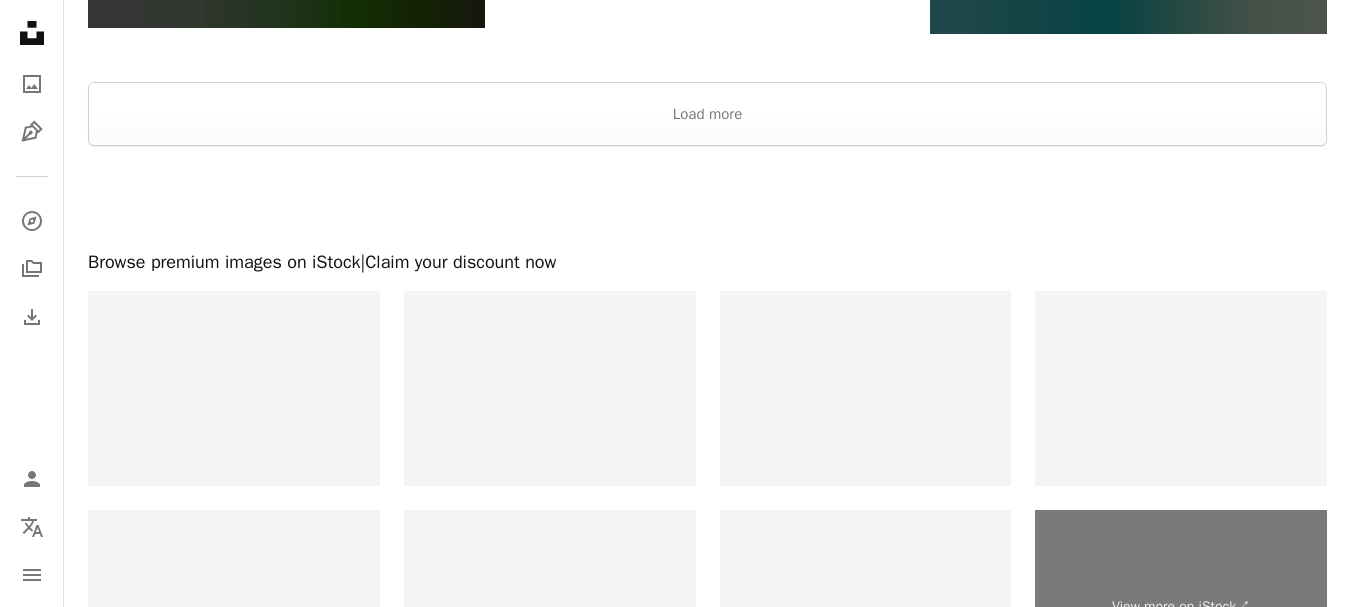 scroll, scrollTop: 3925, scrollLeft: 0, axis: vertical 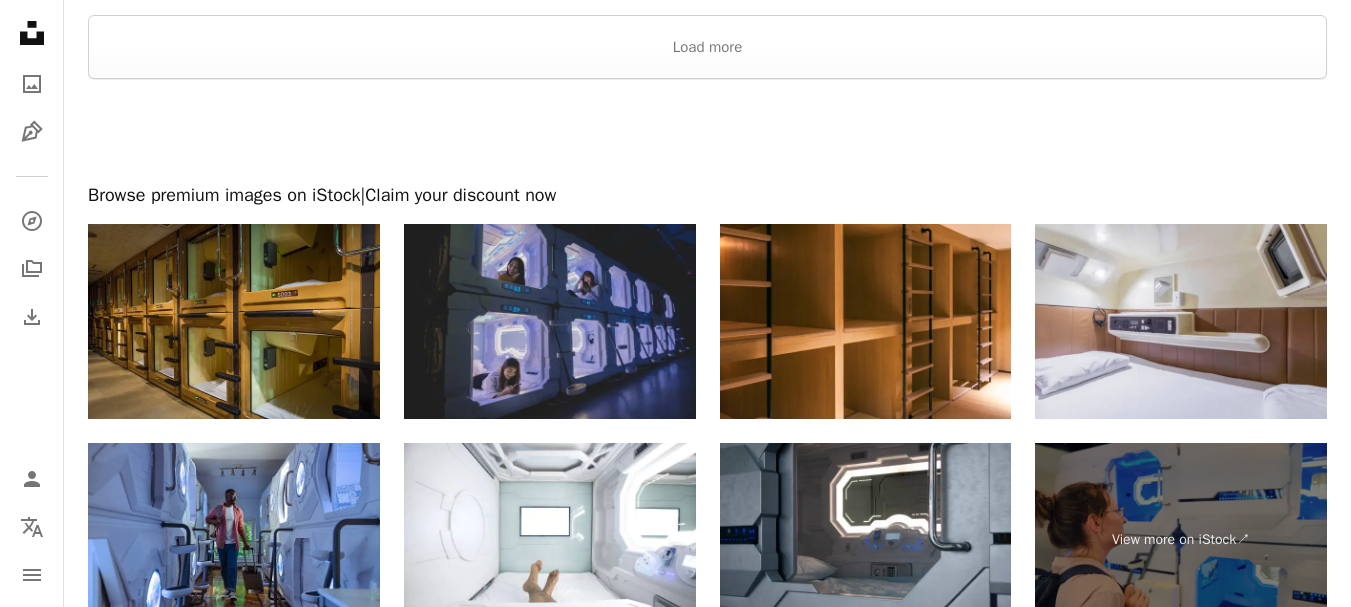 click at bounding box center (550, 321) 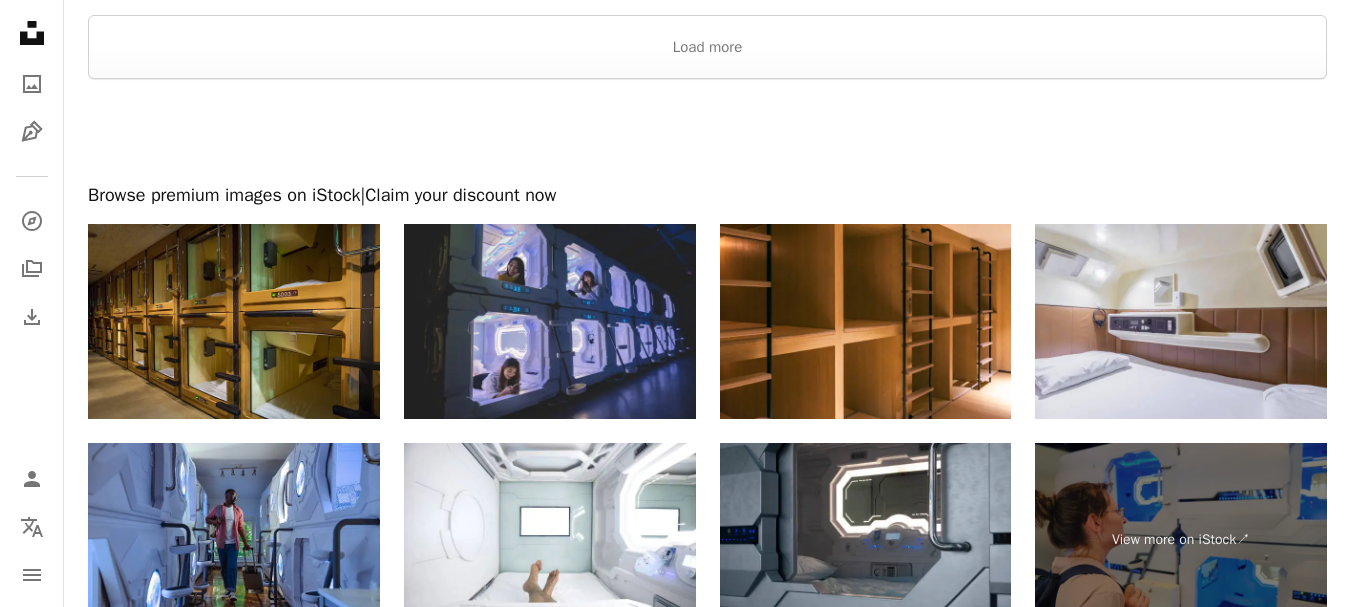 scroll, scrollTop: 0, scrollLeft: 0, axis: both 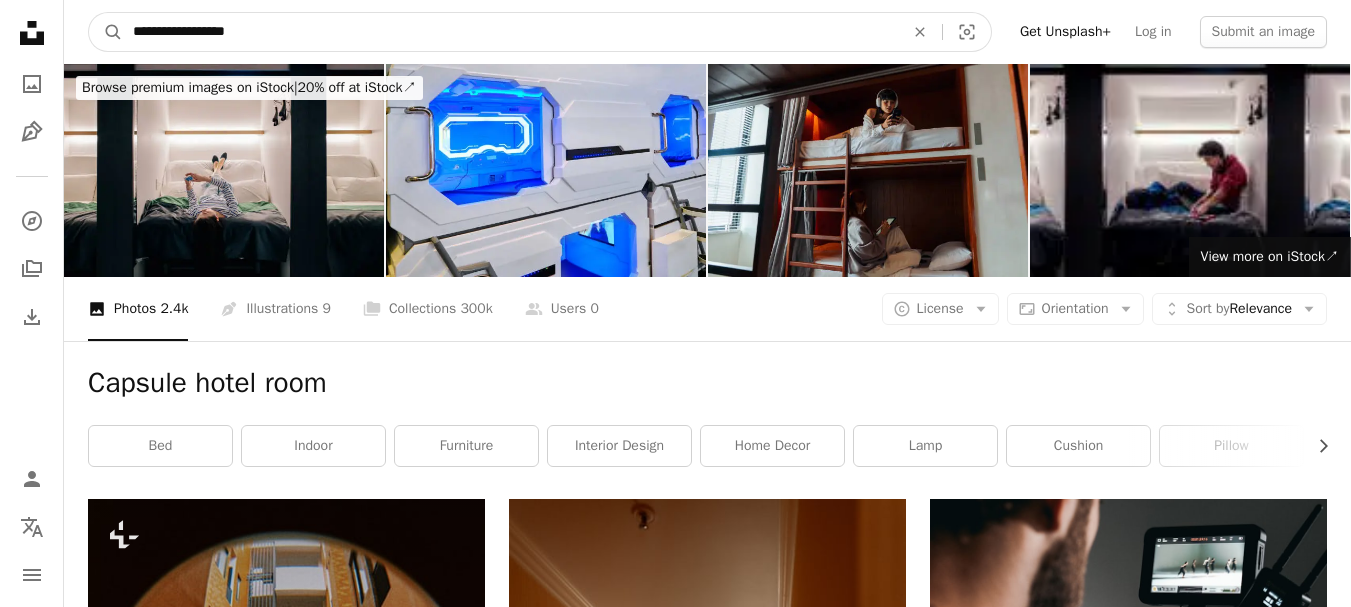 drag, startPoint x: 258, startPoint y: 33, endPoint x: 79, endPoint y: 31, distance: 179.01117 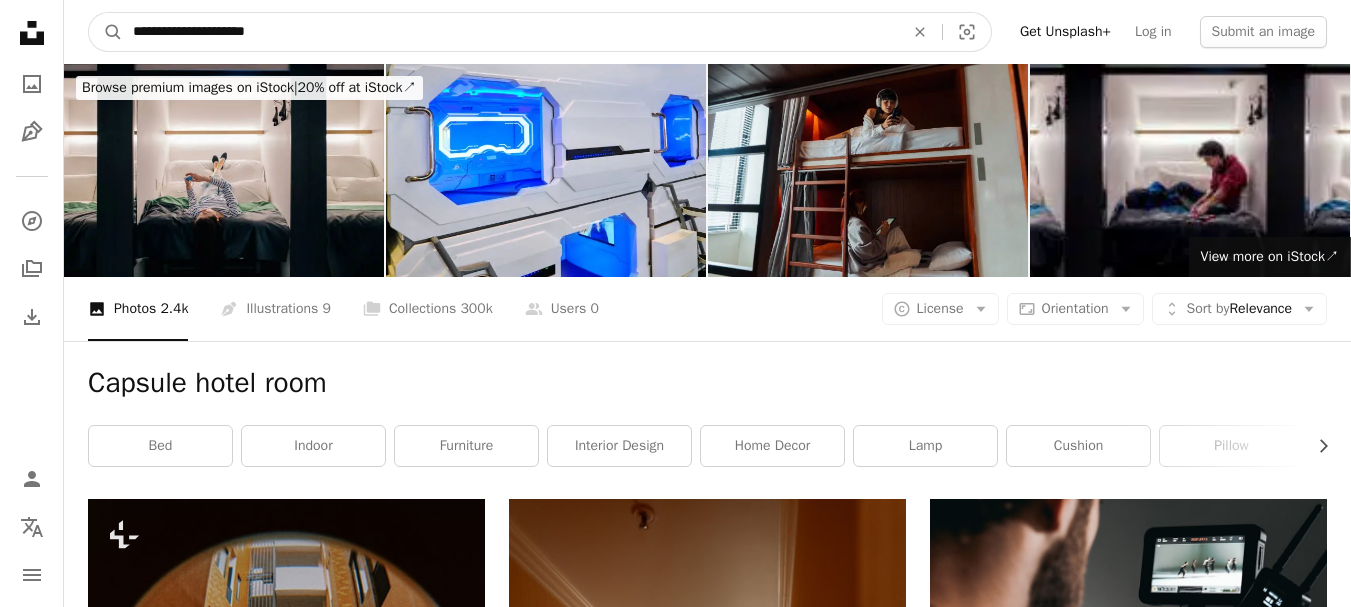 type on "**********" 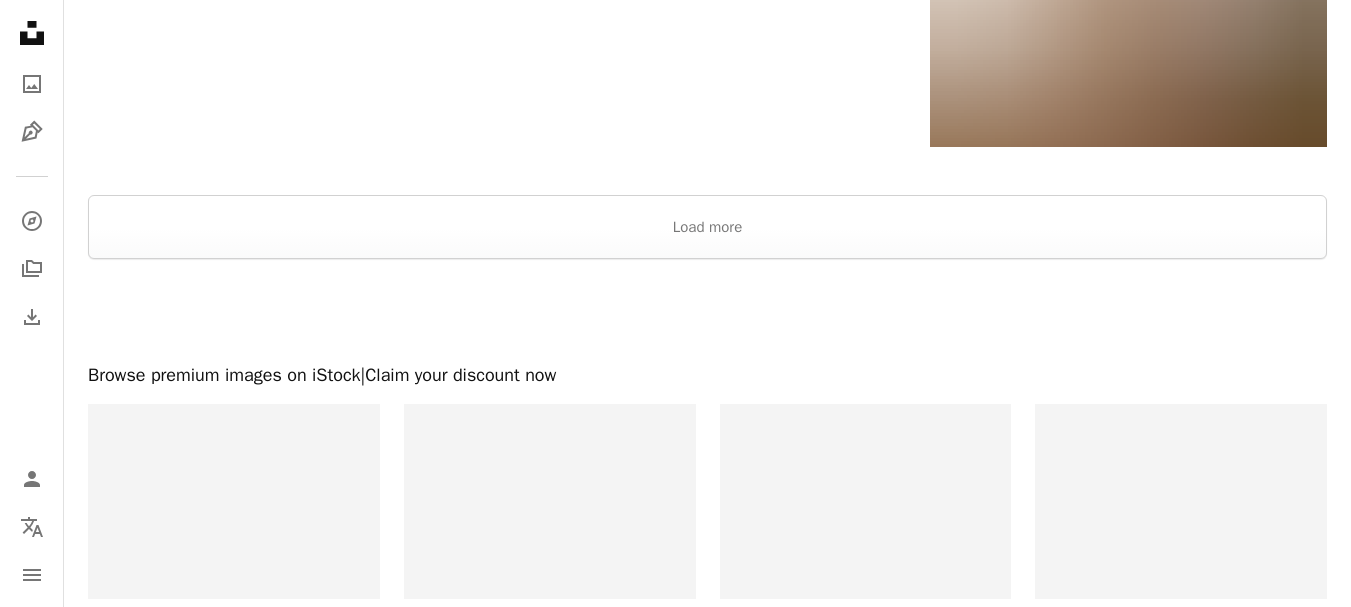 scroll, scrollTop: 2880, scrollLeft: 0, axis: vertical 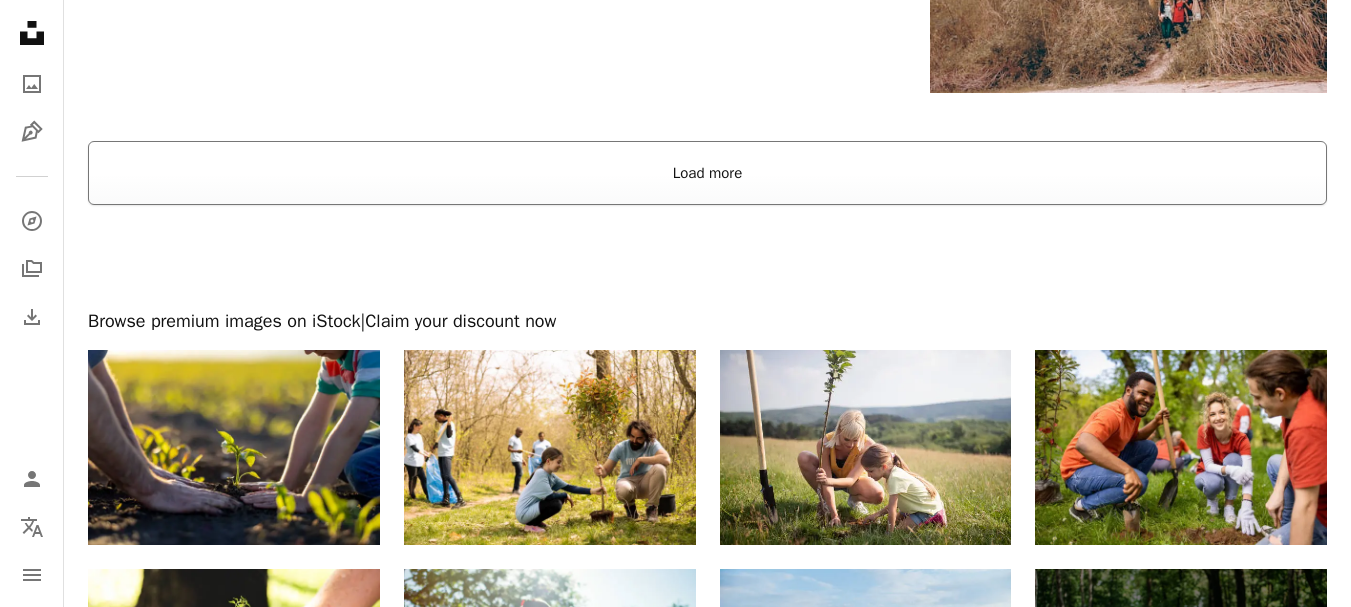 click on "Load more" at bounding box center [707, 173] 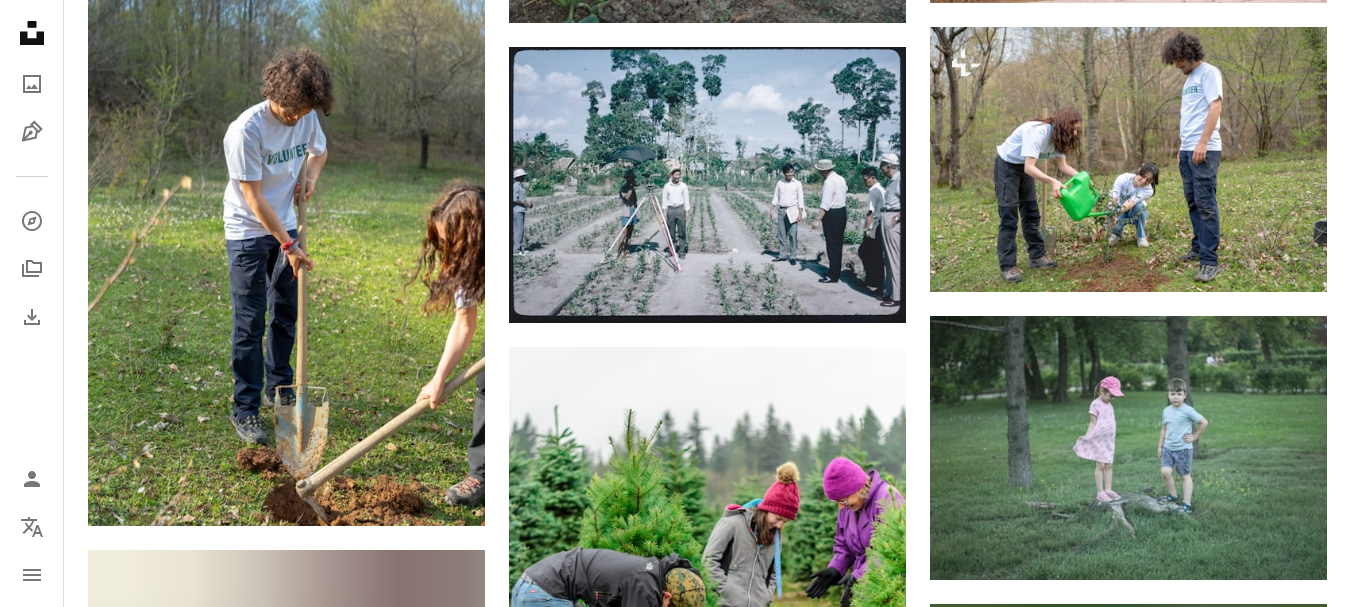 scroll, scrollTop: 2990, scrollLeft: 0, axis: vertical 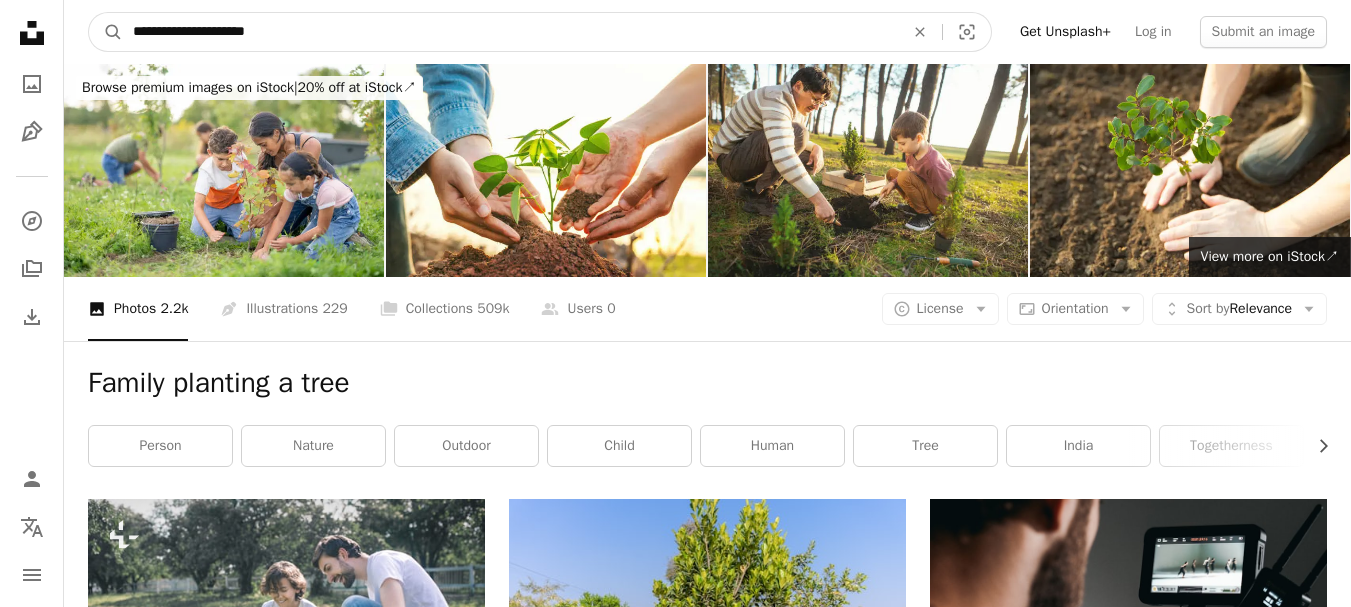 drag, startPoint x: 299, startPoint y: 26, endPoint x: 22, endPoint y: 42, distance: 277.4617 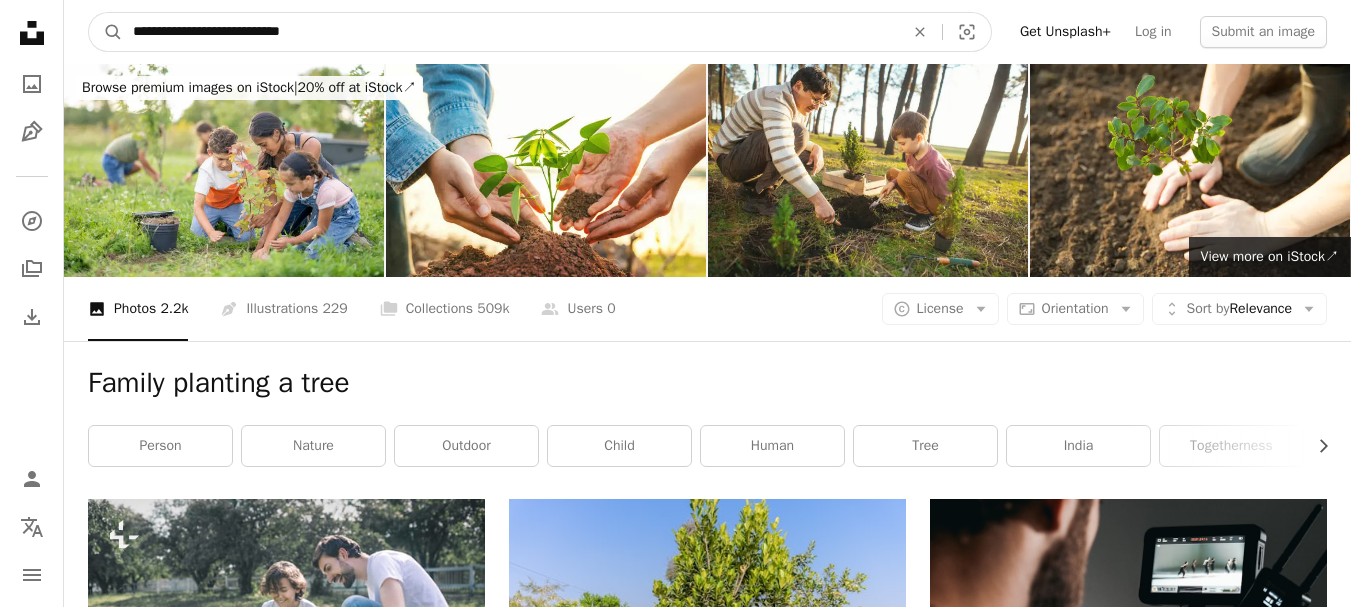 type on "**********" 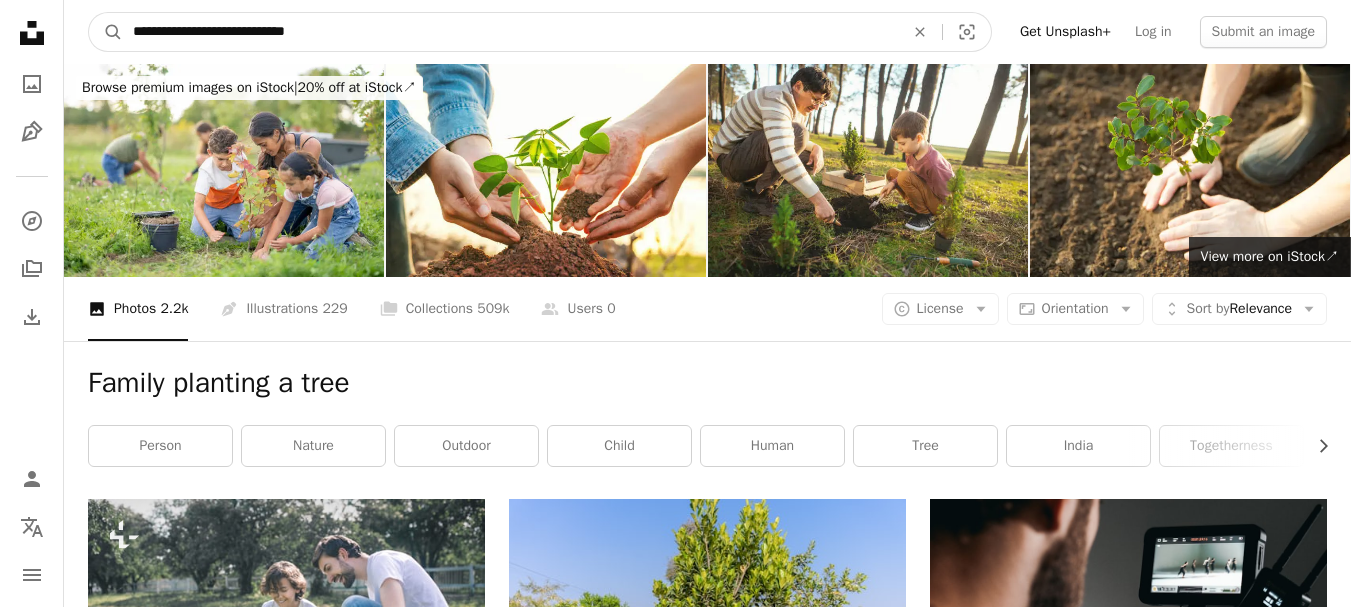 click on "A magnifying glass" at bounding box center (106, 32) 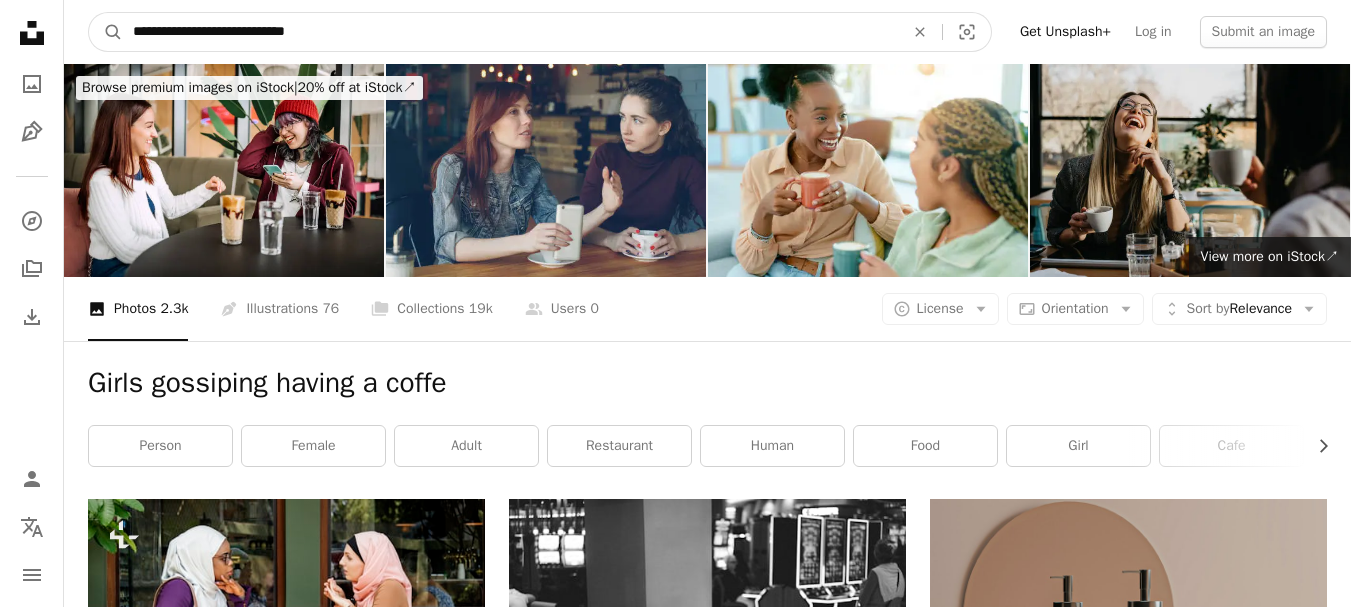 click on "**********" at bounding box center [510, 32] 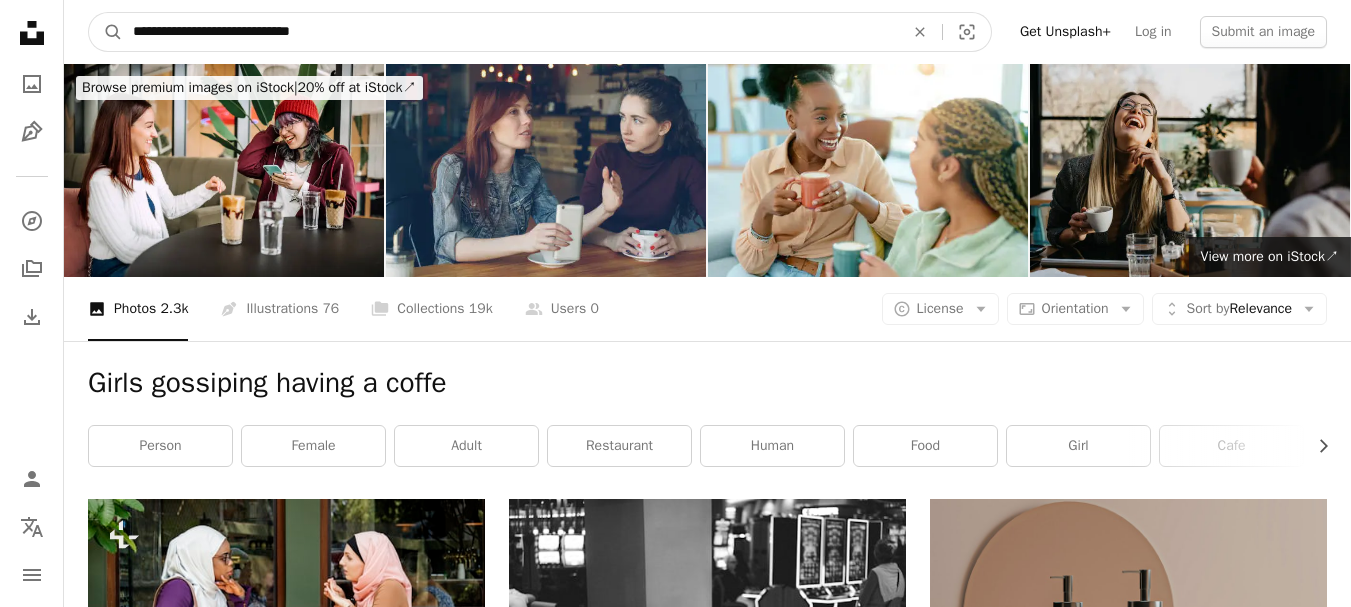 type on "**********" 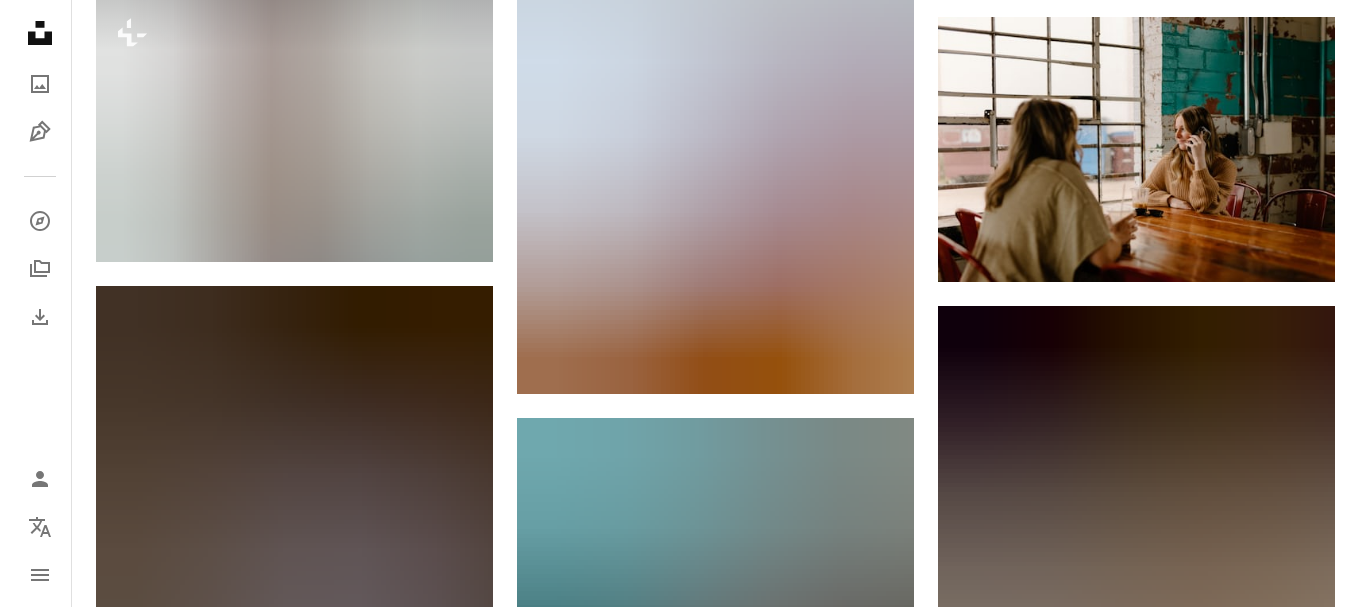 scroll, scrollTop: 2179, scrollLeft: 0, axis: vertical 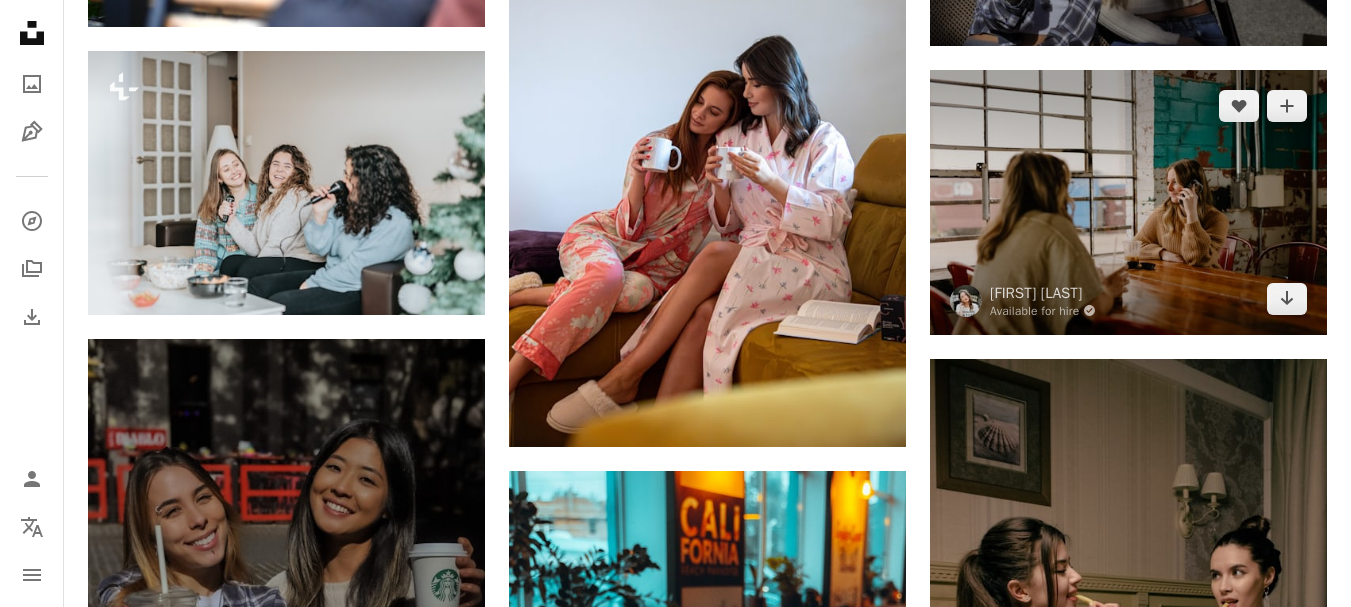 click at bounding box center [1128, 202] 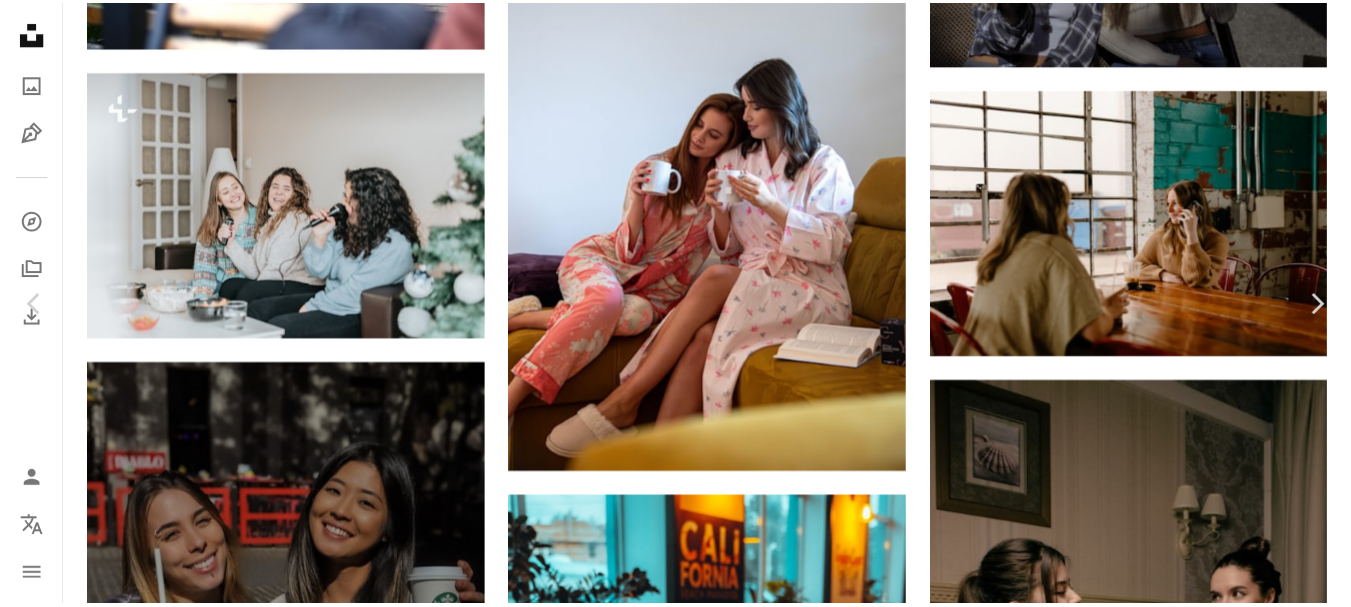 scroll, scrollTop: 164, scrollLeft: 0, axis: vertical 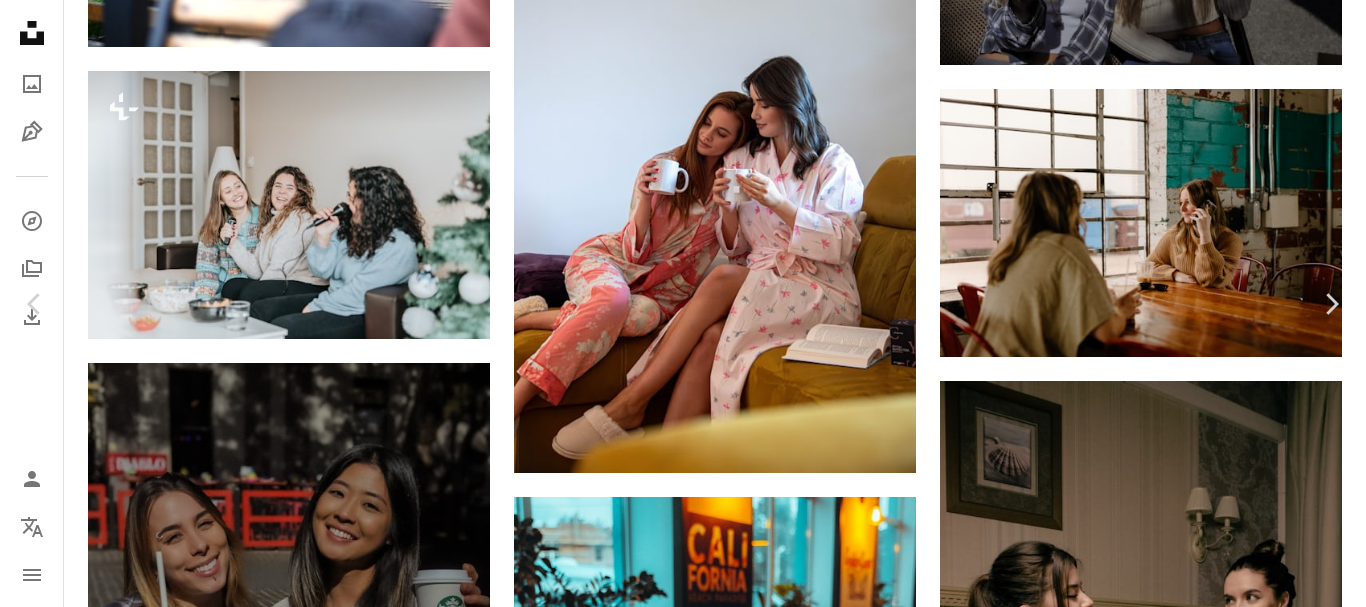 click on "Download free" at bounding box center (1167, 2213) 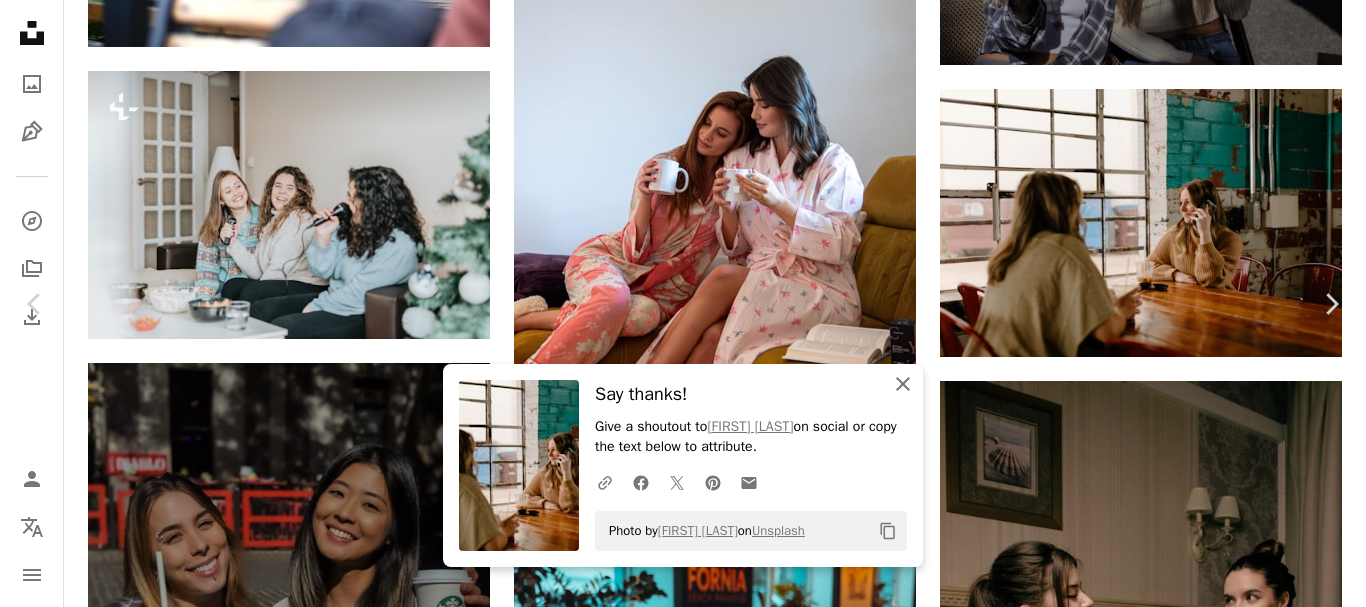 click on "An X shape" 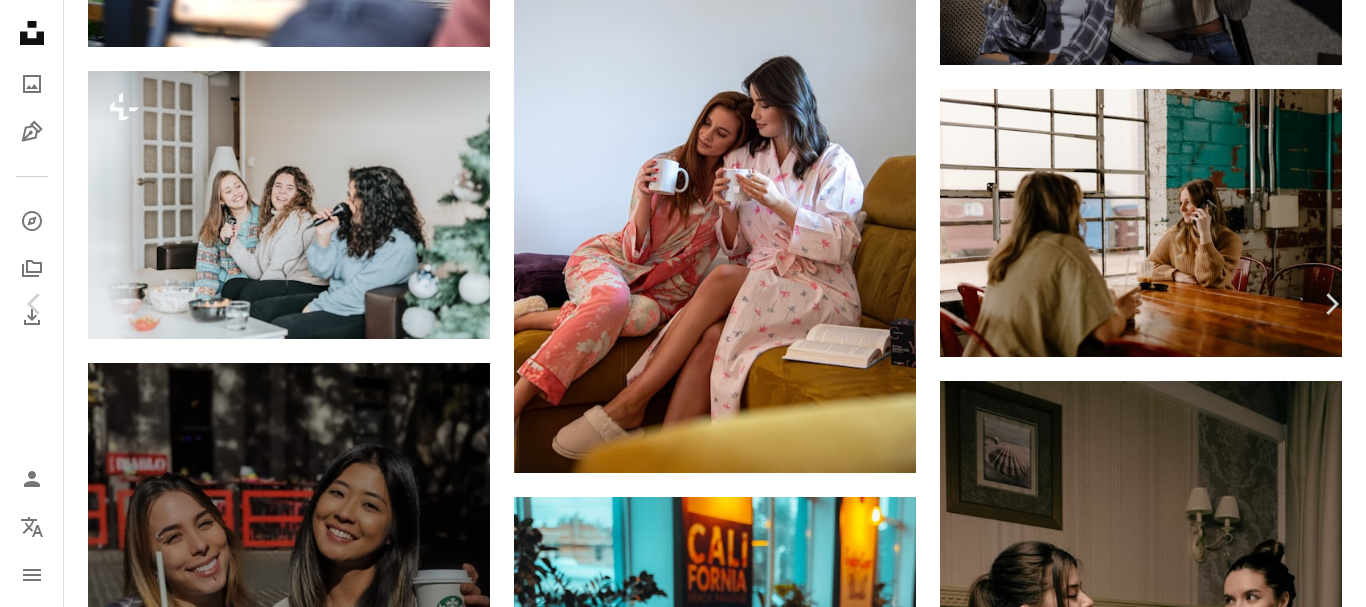 click on "An X shape" at bounding box center [20, 20] 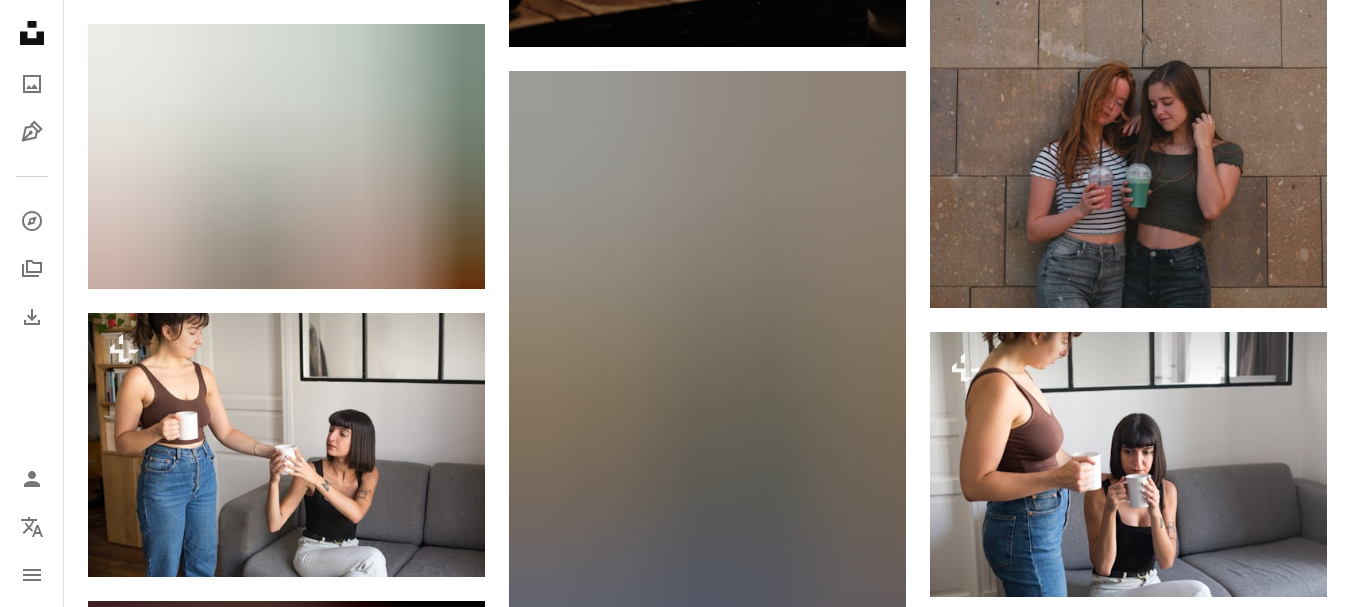 scroll, scrollTop: 976, scrollLeft: 0, axis: vertical 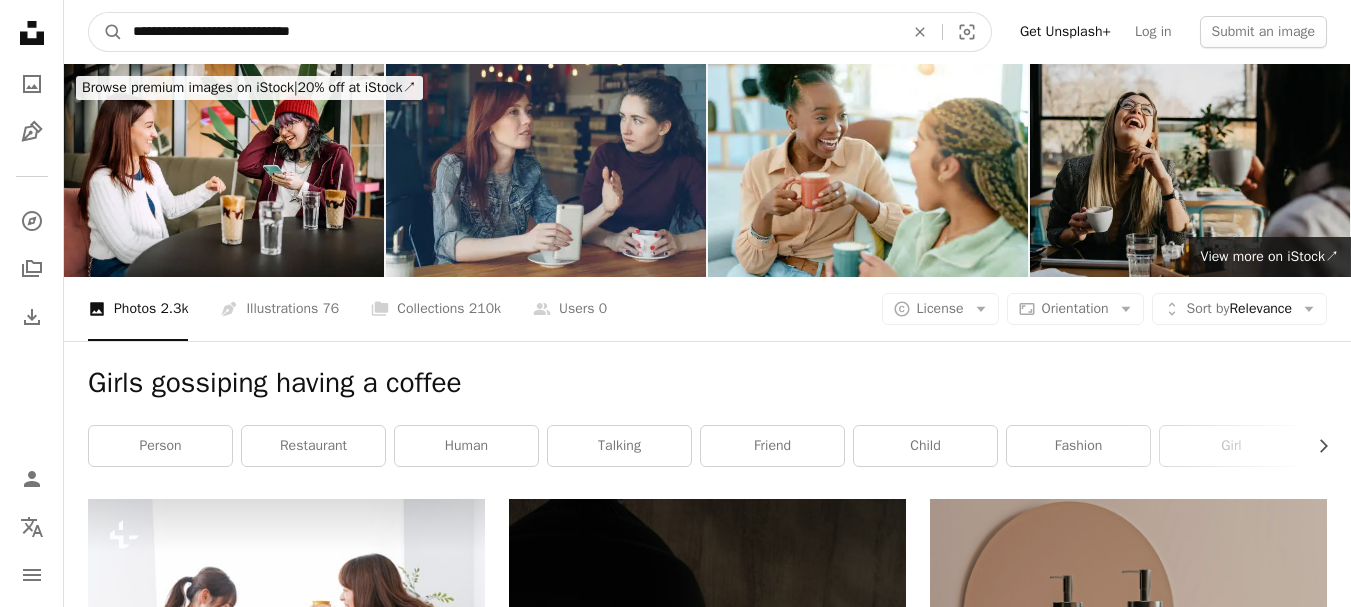 drag, startPoint x: 381, startPoint y: 38, endPoint x: 63, endPoint y: -1, distance: 320.3826 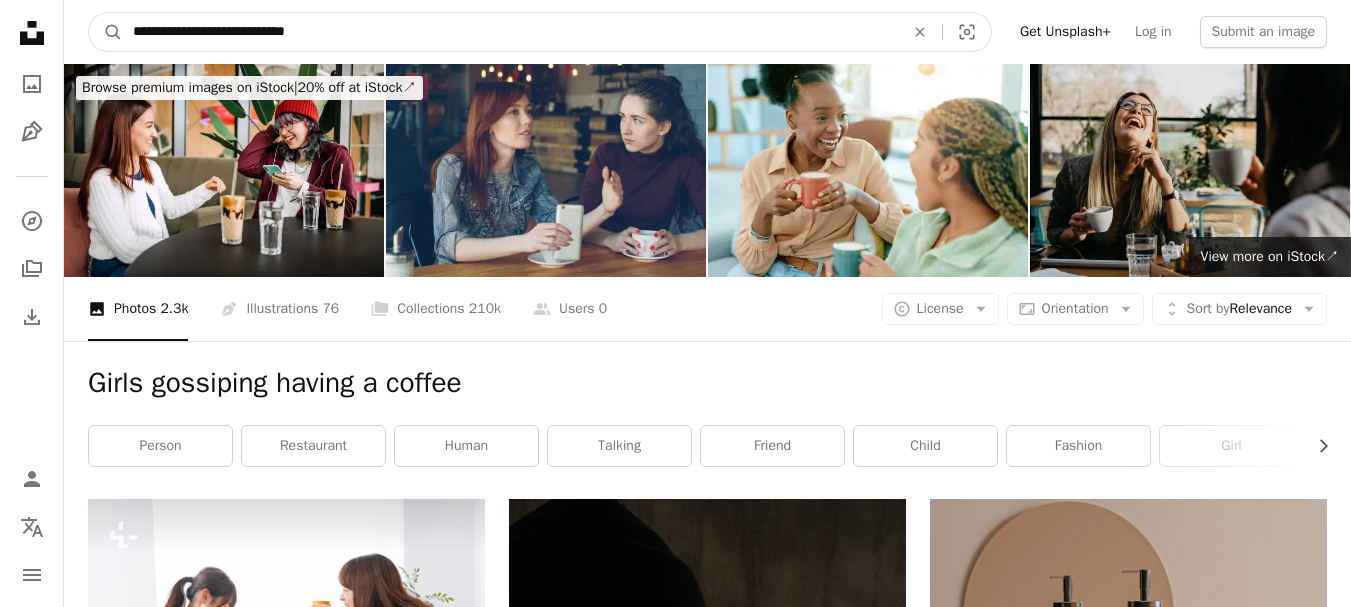 type on "**********" 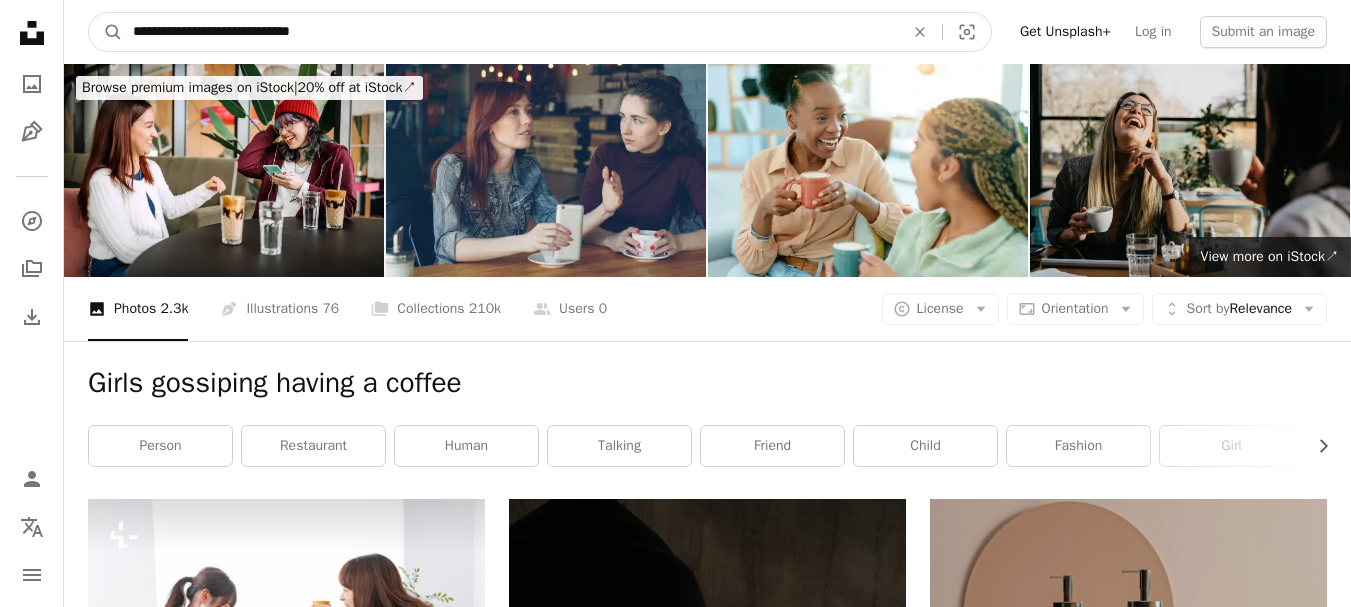 click on "A magnifying glass" at bounding box center (106, 32) 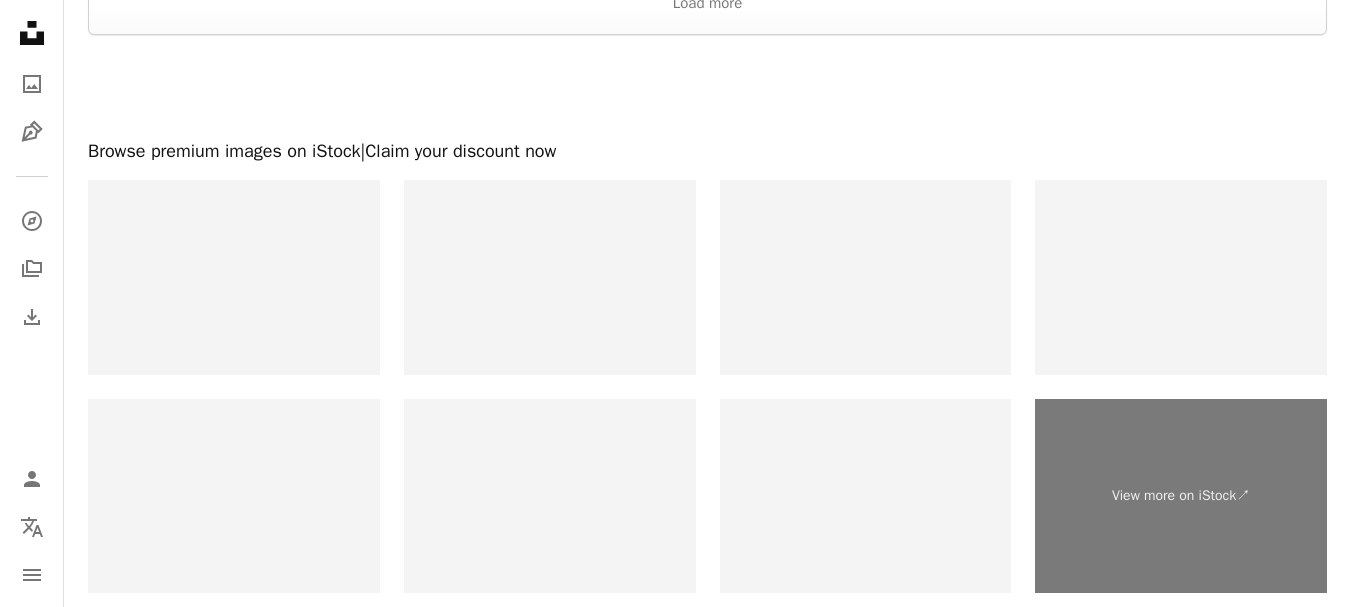 scroll, scrollTop: 3443, scrollLeft: 0, axis: vertical 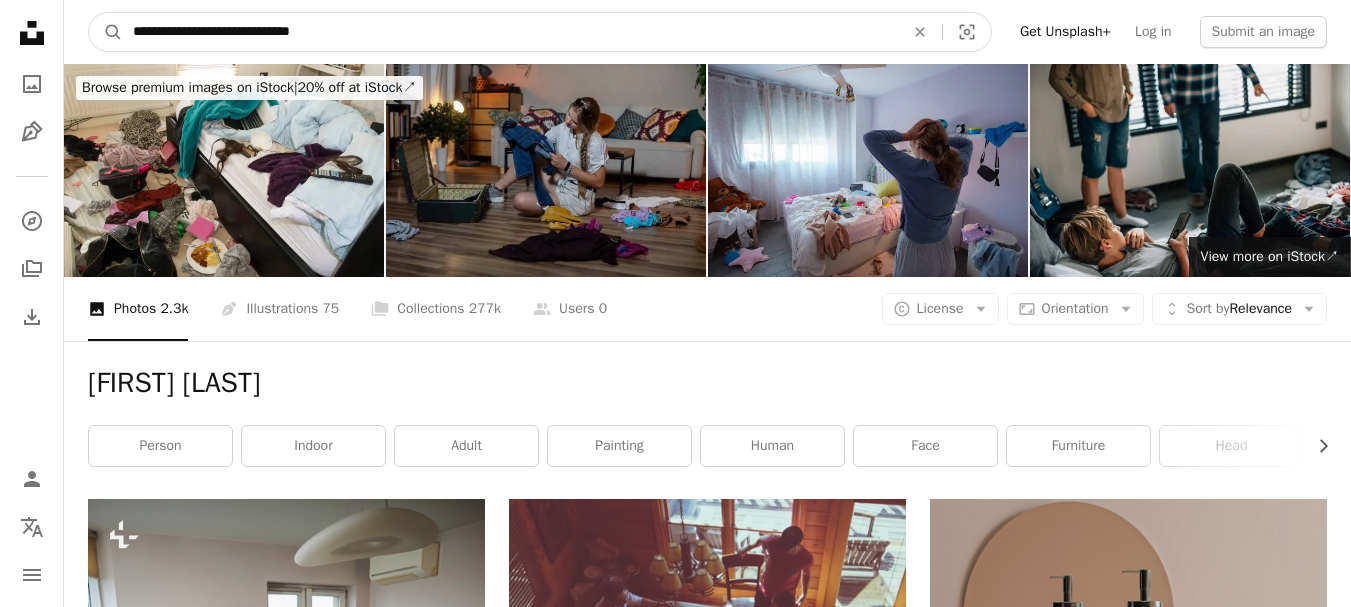 drag, startPoint x: 338, startPoint y: 34, endPoint x: 31, endPoint y: 37, distance: 307.01465 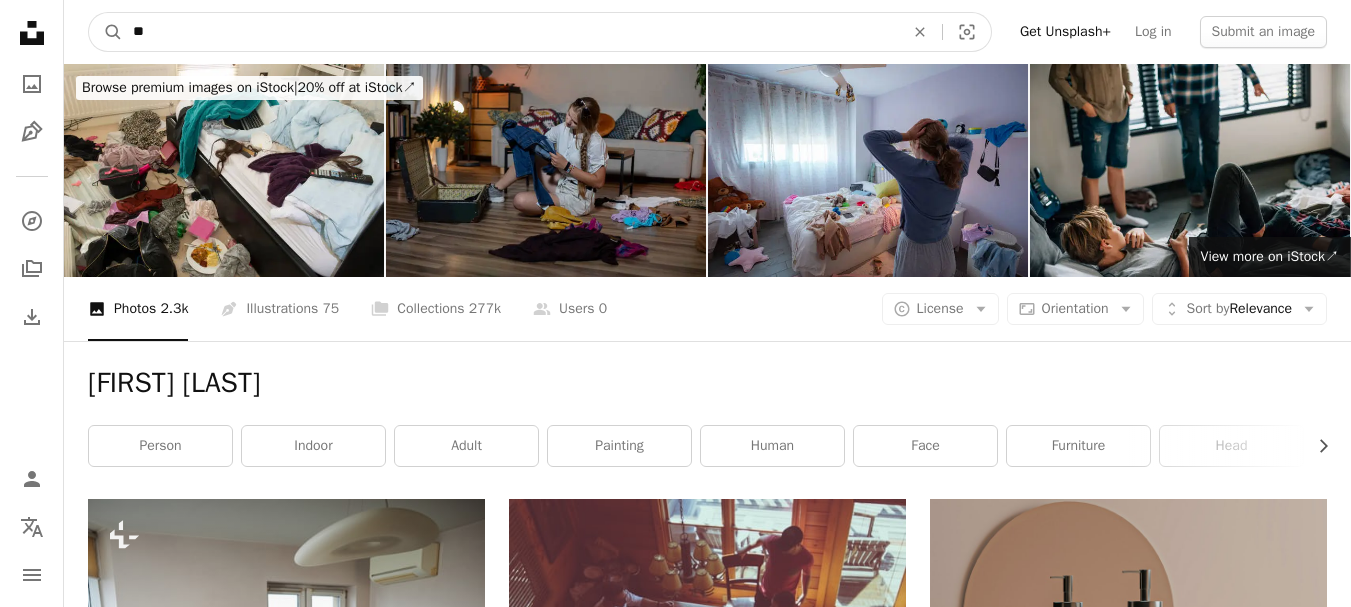 type on "*" 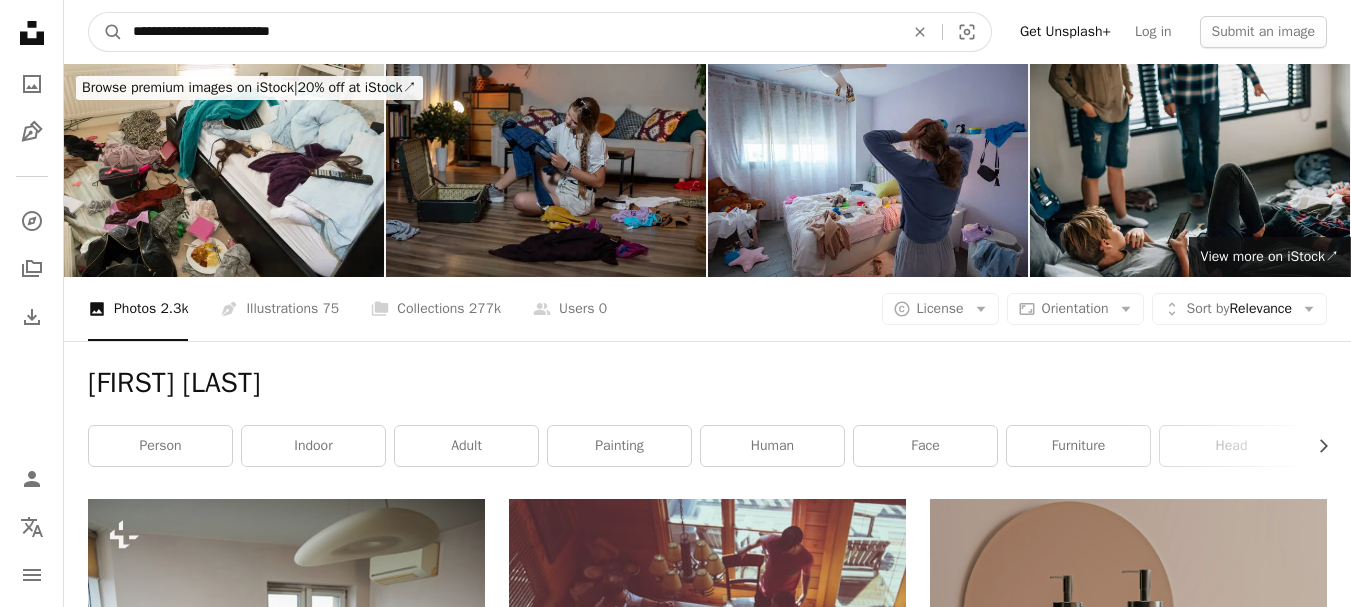 type on "**********" 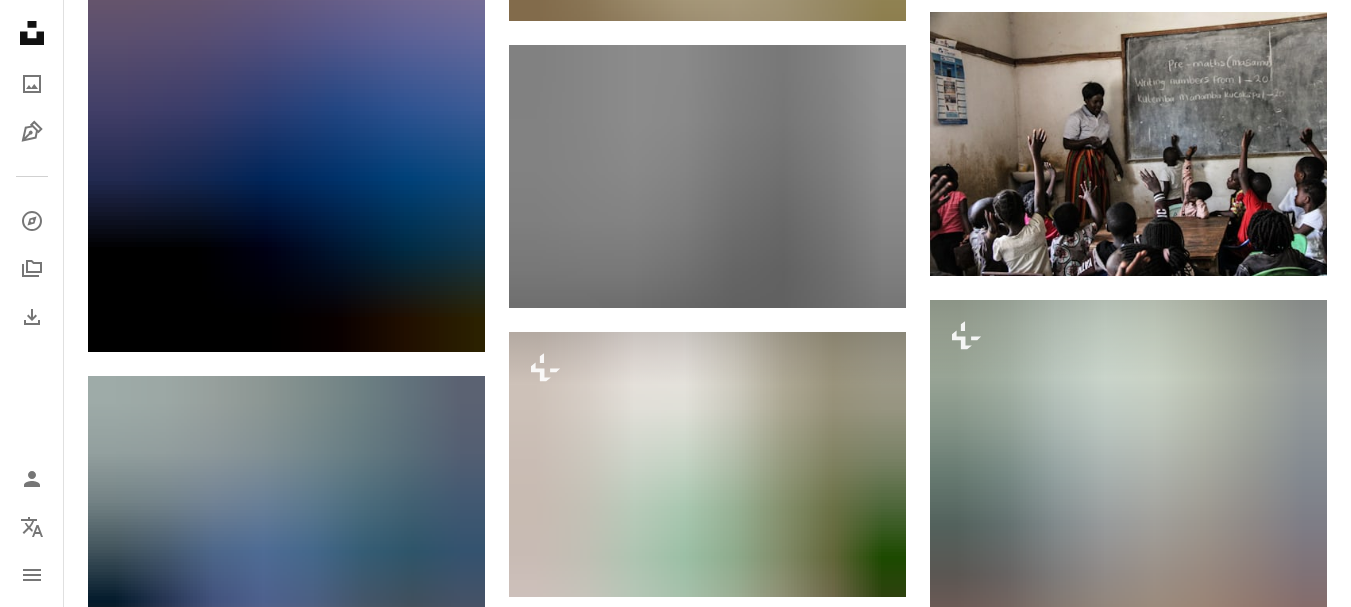 scroll, scrollTop: 939, scrollLeft: 0, axis: vertical 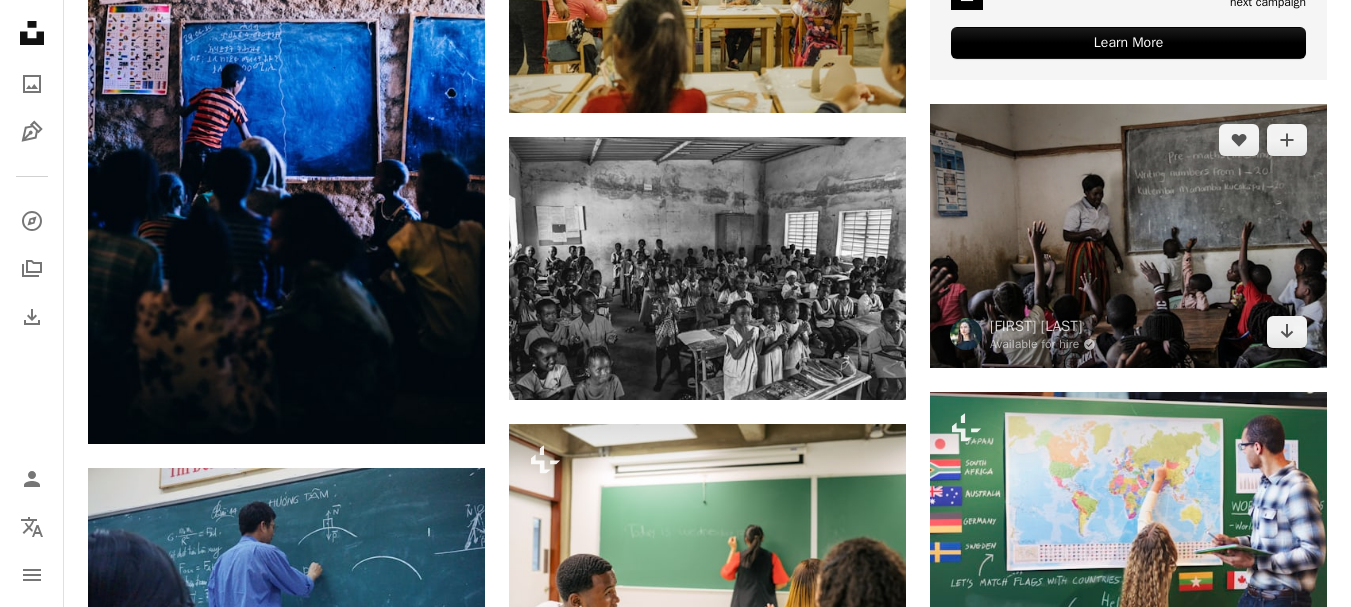 click at bounding box center (1128, 236) 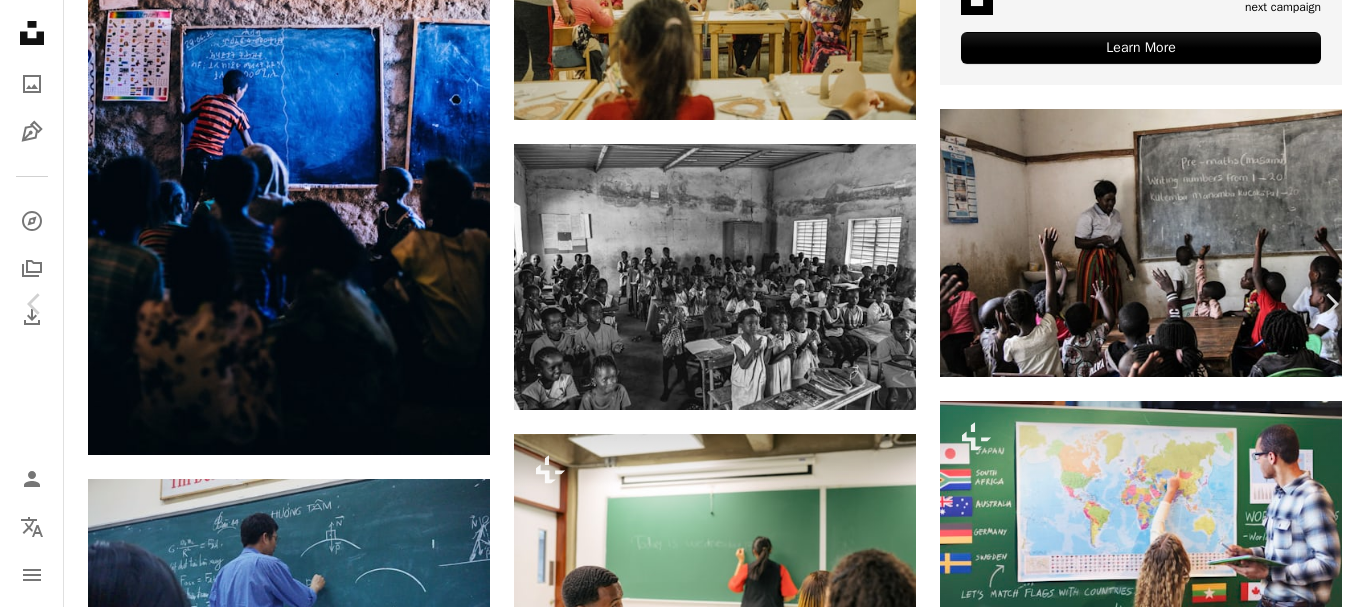 click on "Download free" at bounding box center [1167, 3503] 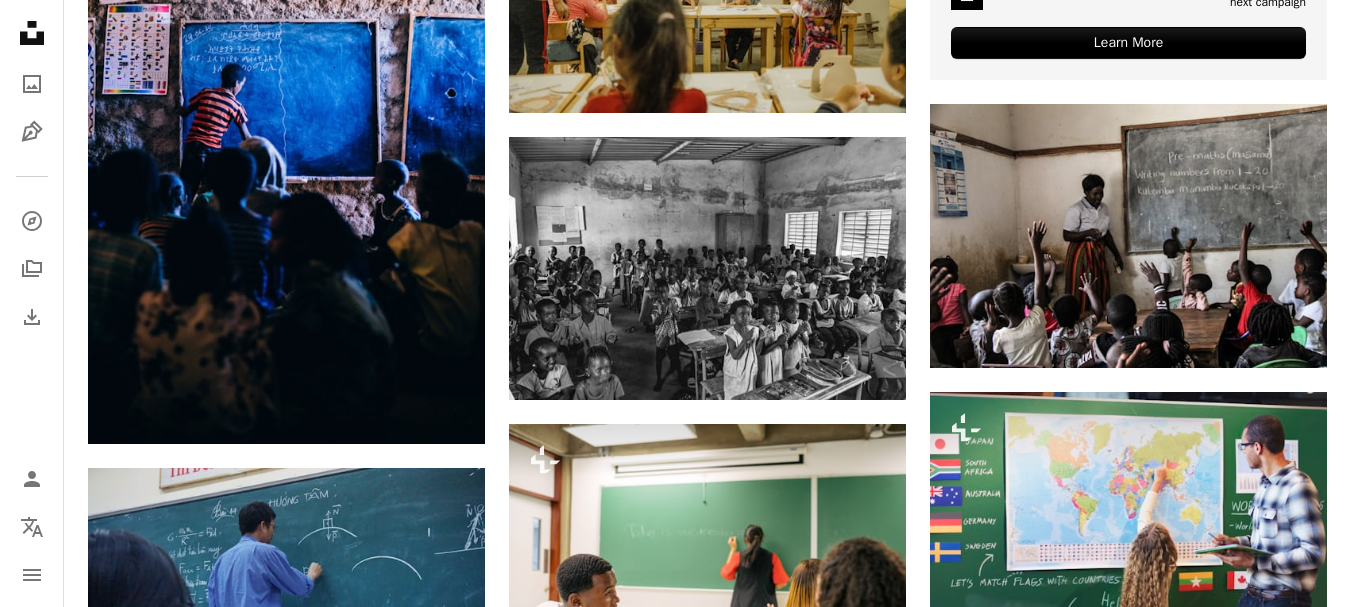 scroll, scrollTop: 0, scrollLeft: 0, axis: both 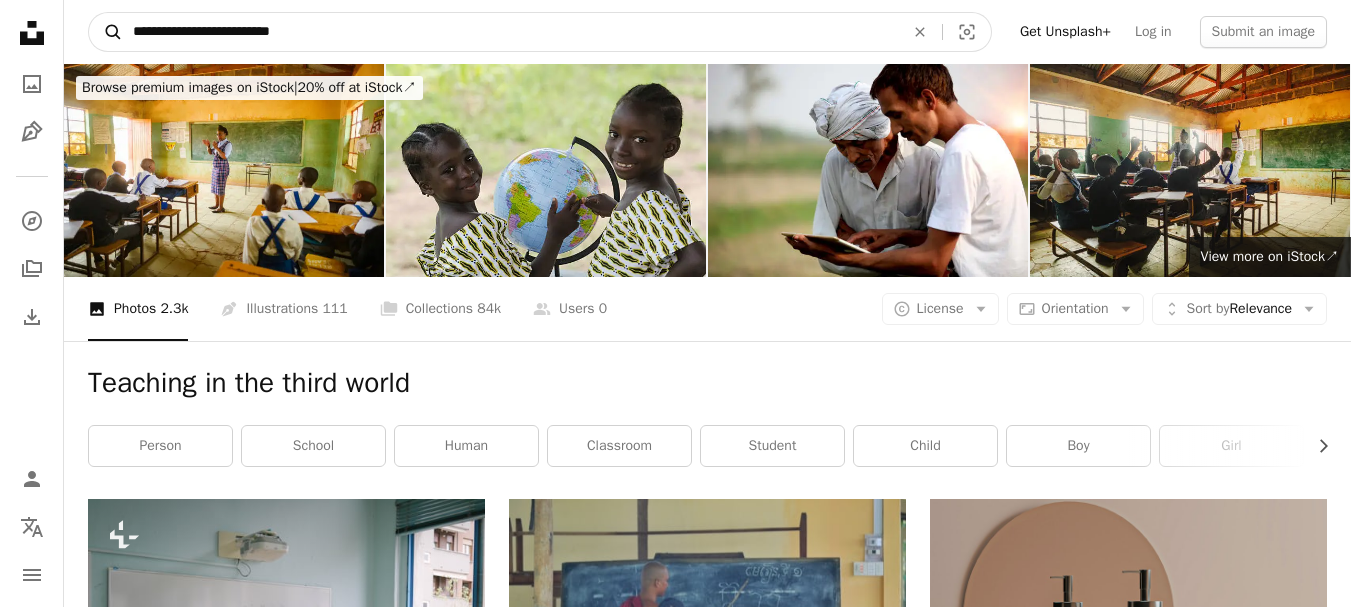 drag, startPoint x: 311, startPoint y: 36, endPoint x: 111, endPoint y: 30, distance: 200.08998 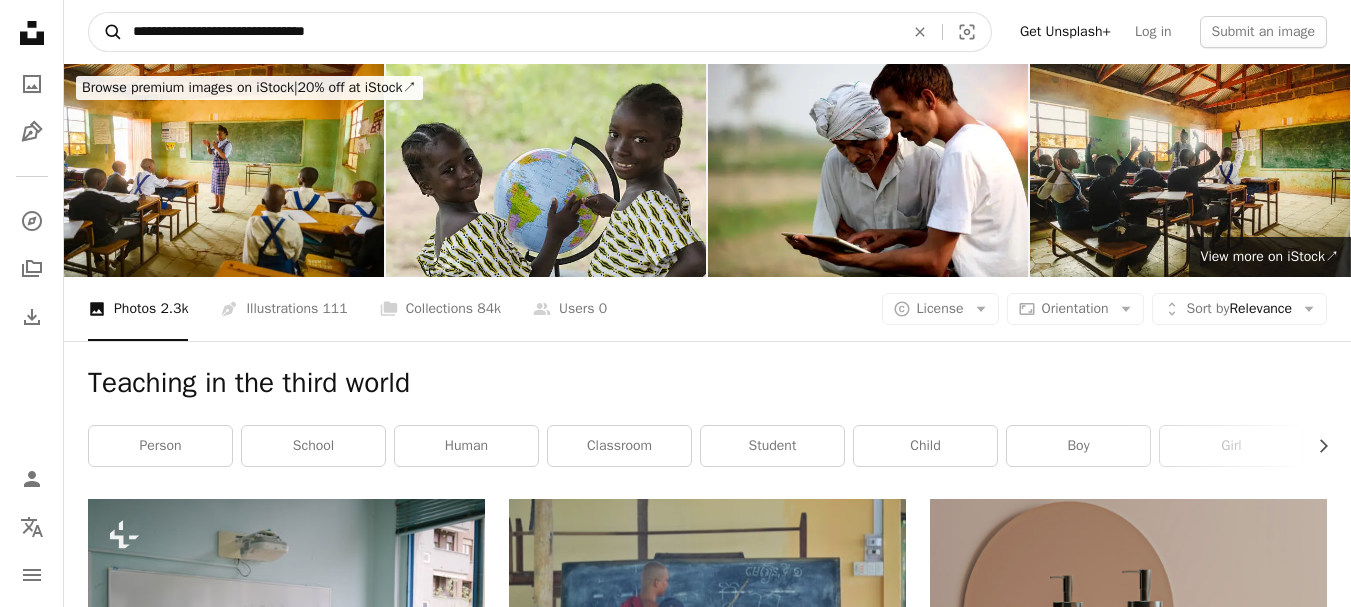 type on "**********" 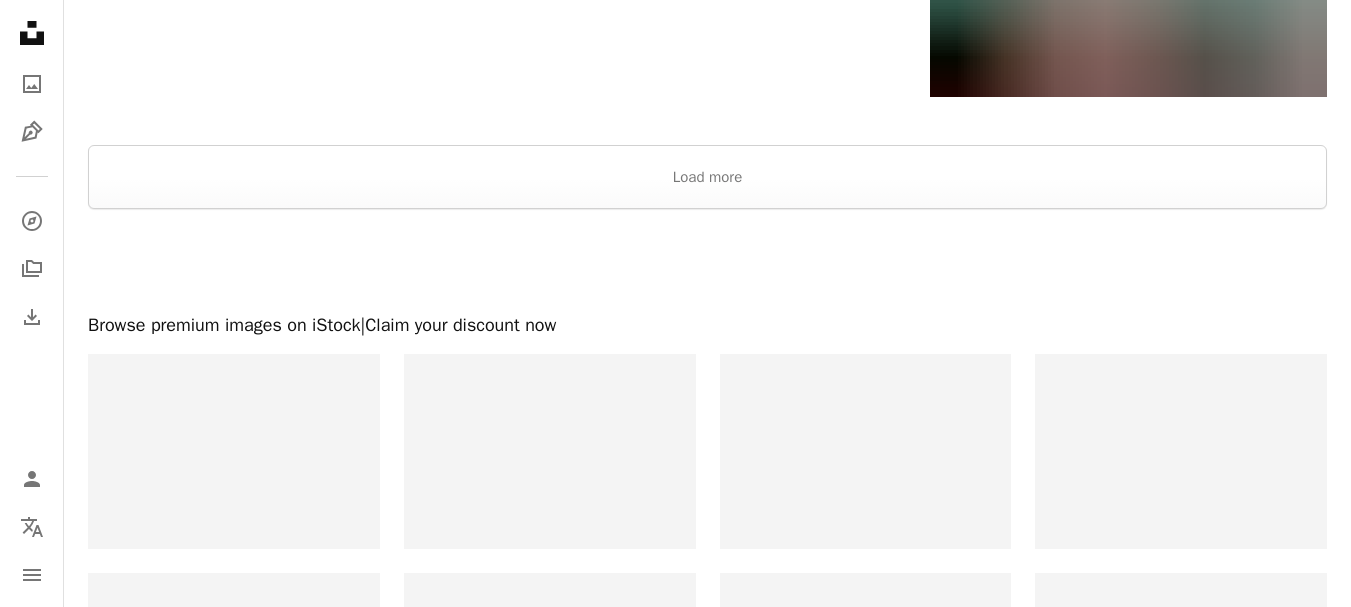 scroll, scrollTop: 942, scrollLeft: 0, axis: vertical 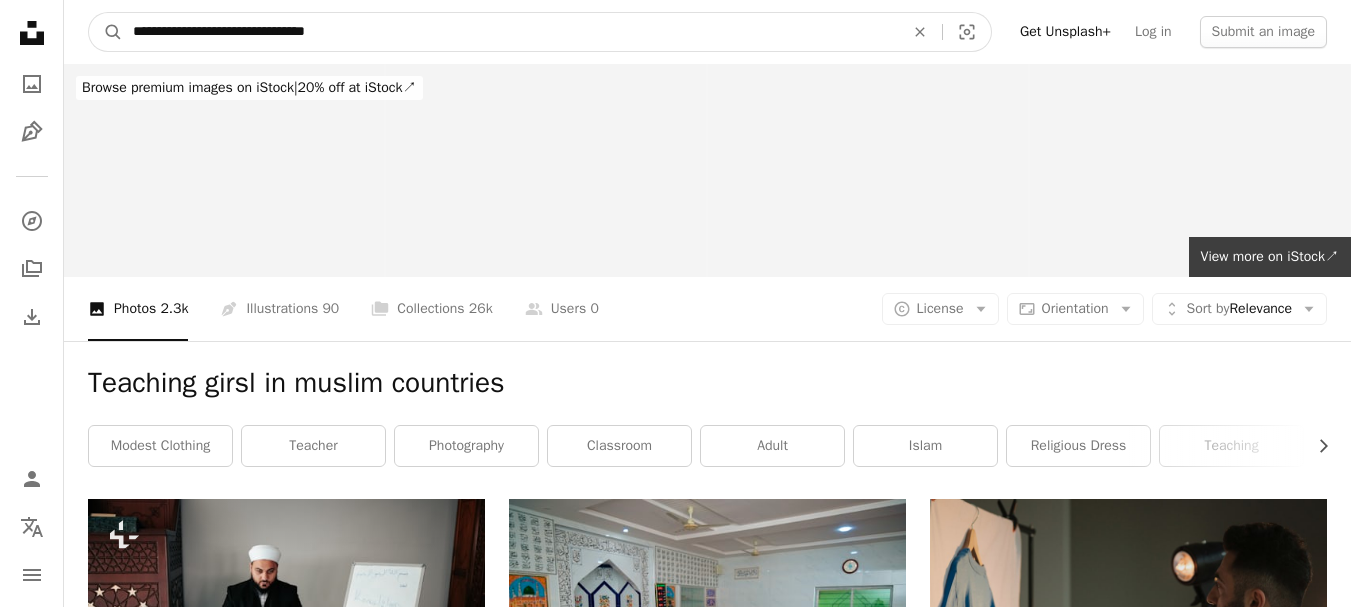 drag, startPoint x: 380, startPoint y: 14, endPoint x: 81, endPoint y: 6, distance: 299.107 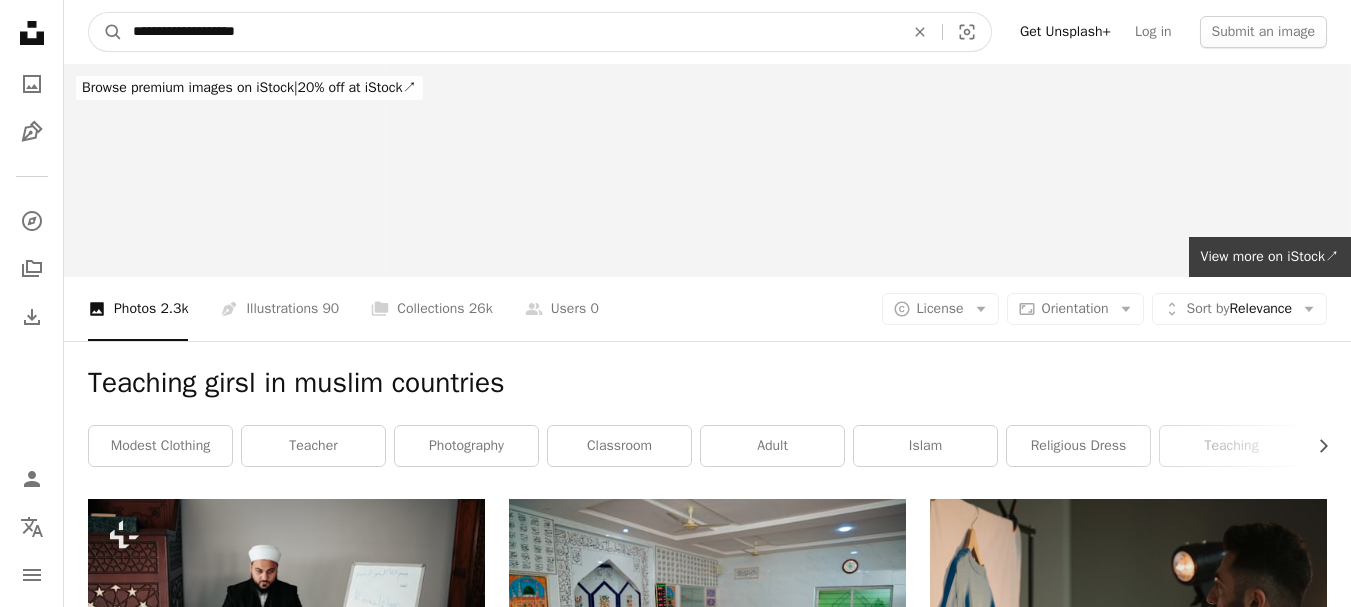 type on "**********" 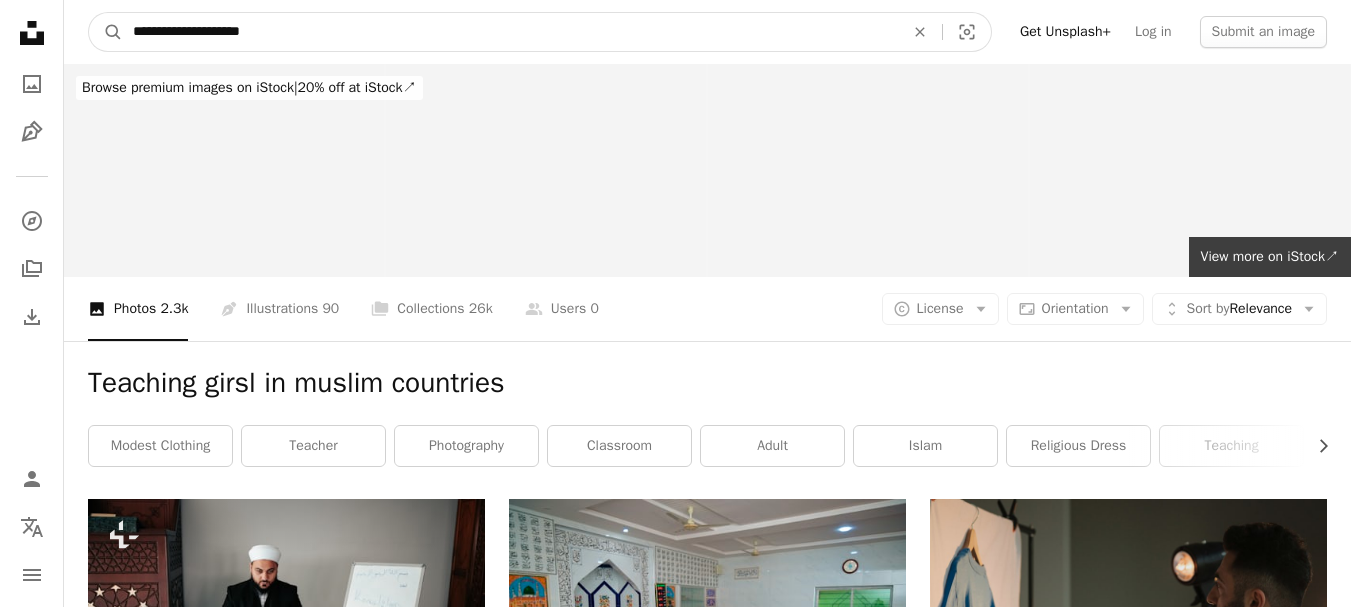click on "A magnifying glass" at bounding box center (106, 32) 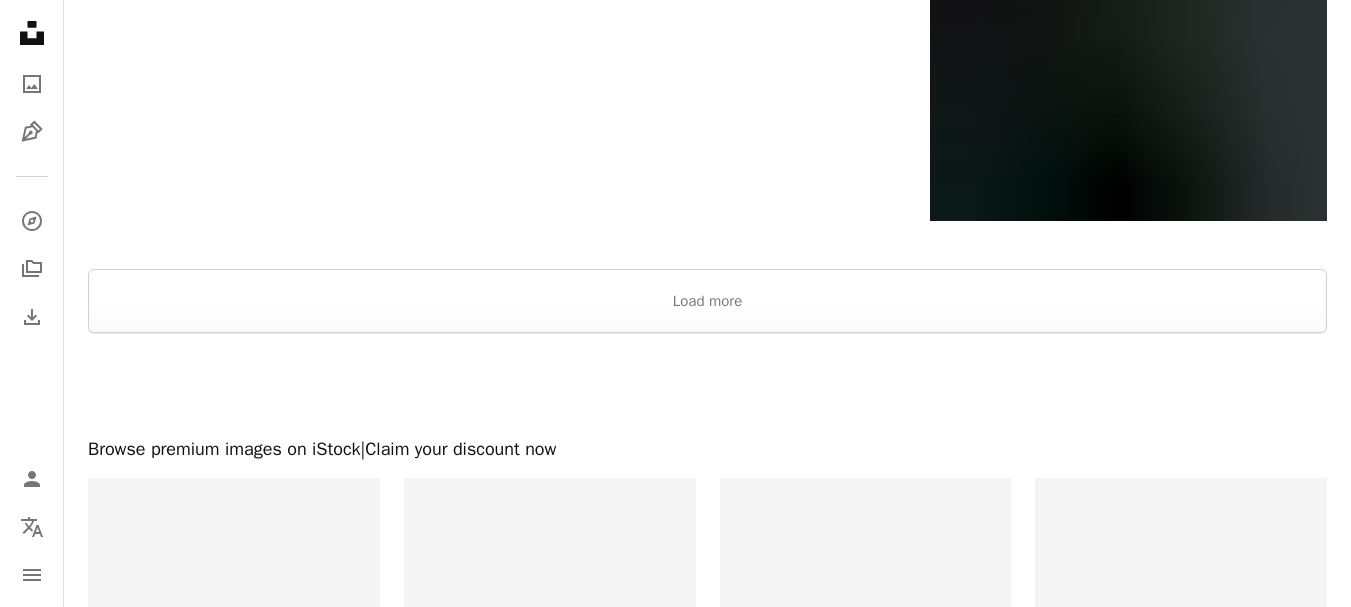 scroll, scrollTop: 0, scrollLeft: 0, axis: both 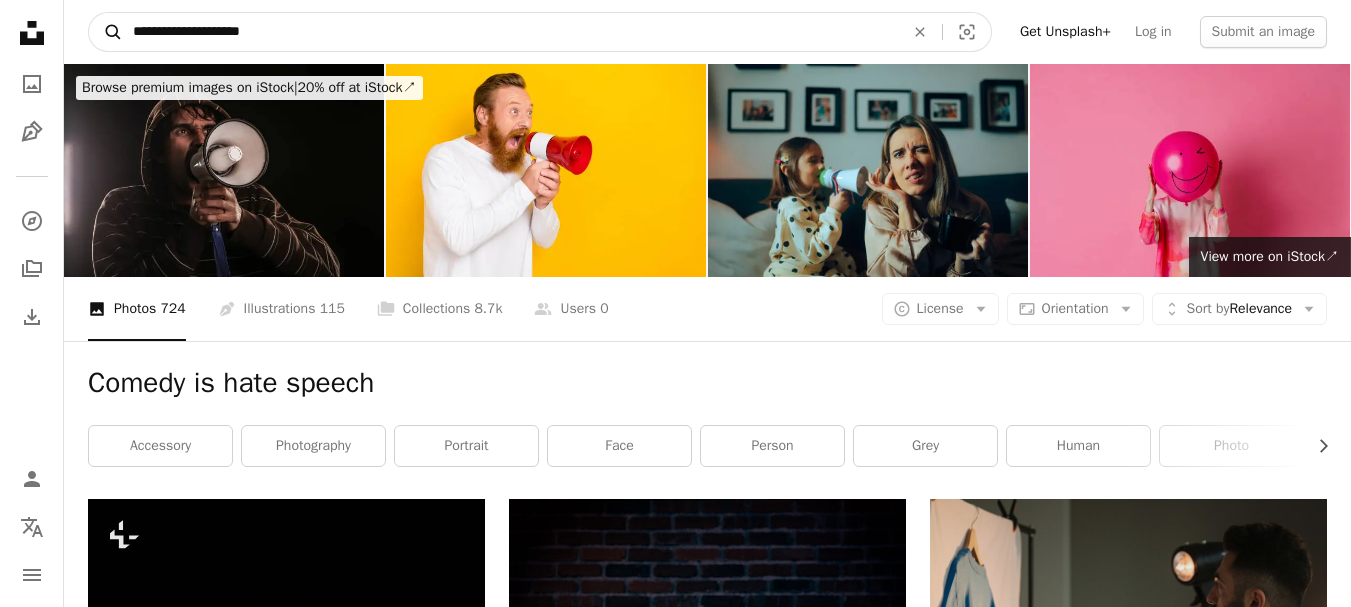 drag, startPoint x: 340, startPoint y: 30, endPoint x: 93, endPoint y: 25, distance: 247.0506 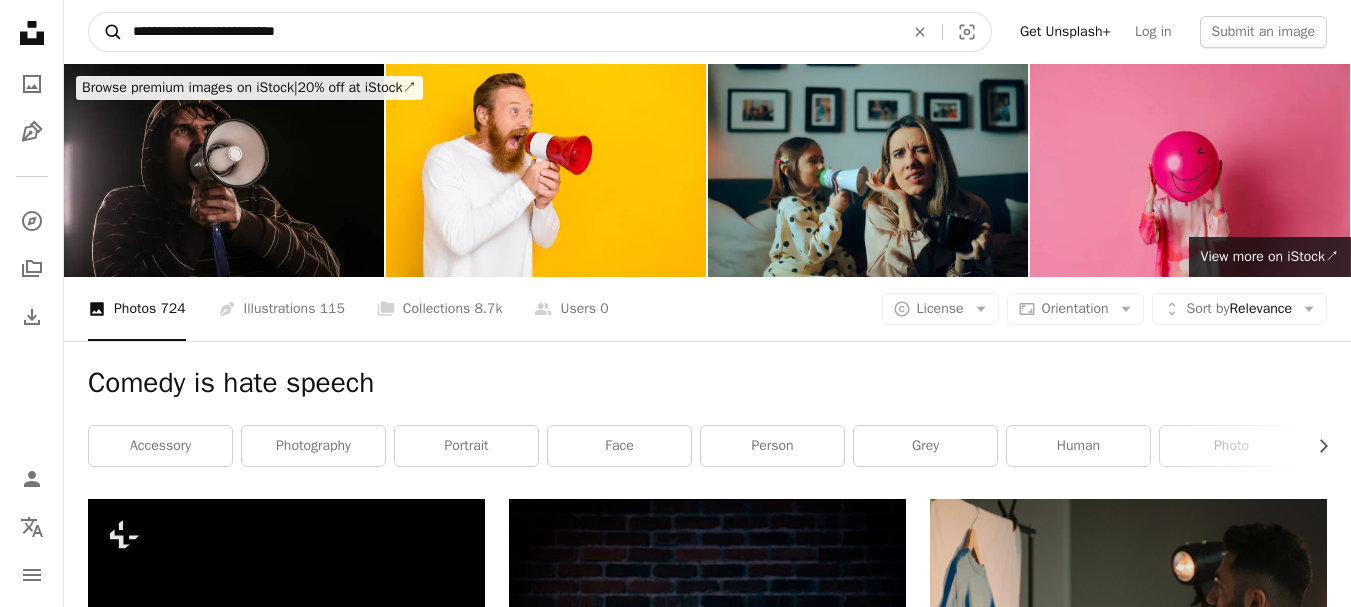 type on "**********" 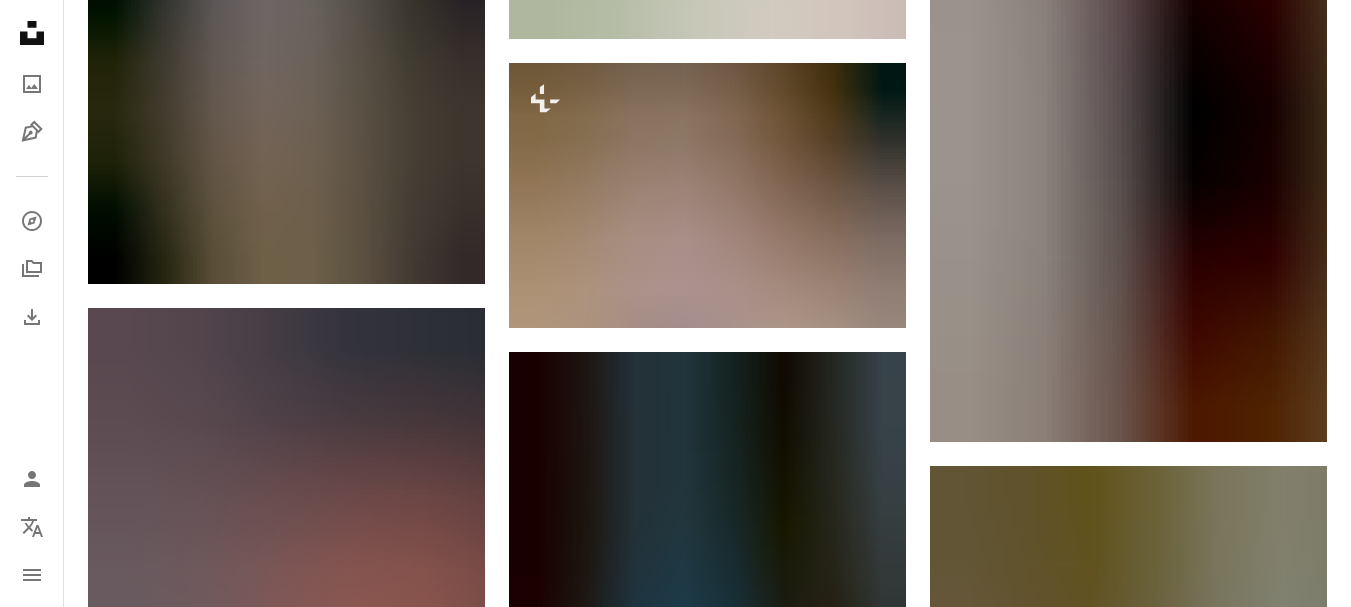 scroll, scrollTop: 0, scrollLeft: 0, axis: both 